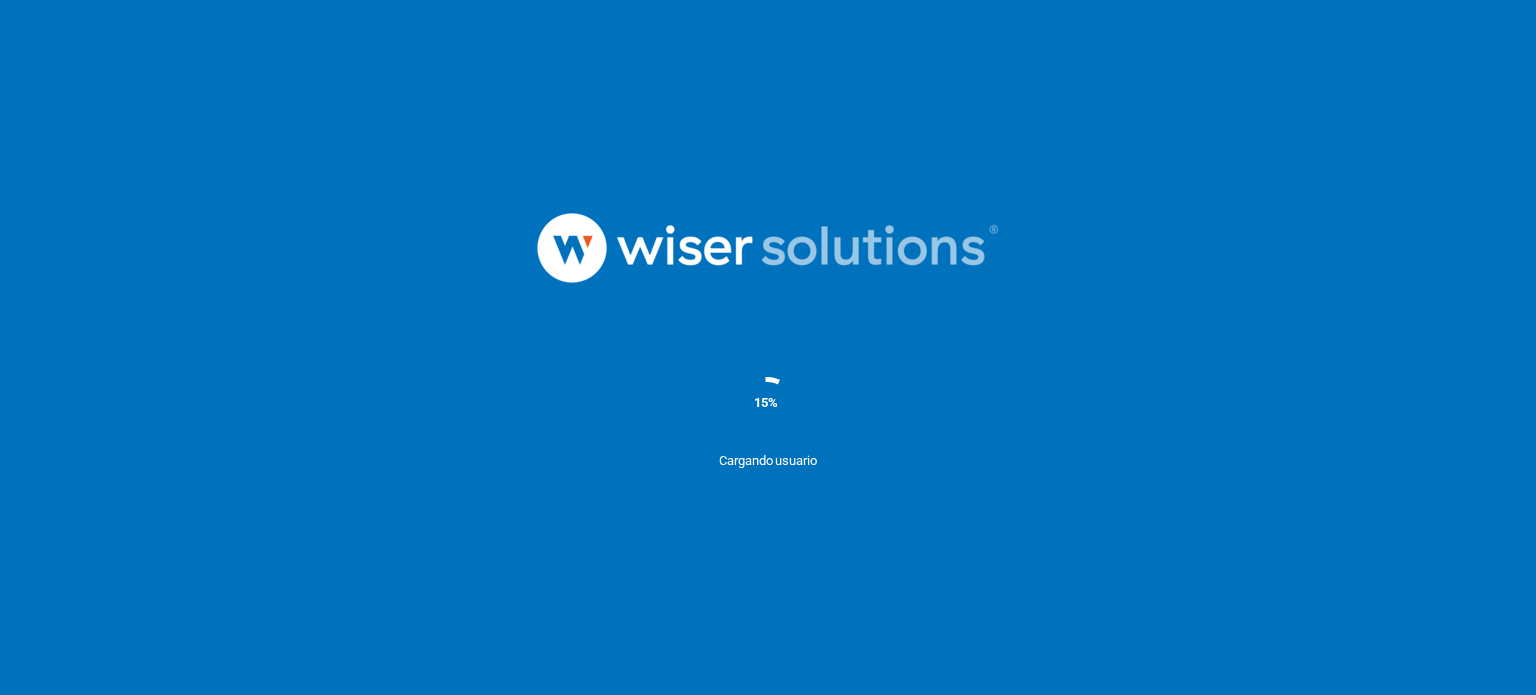 scroll, scrollTop: 0, scrollLeft: 0, axis: both 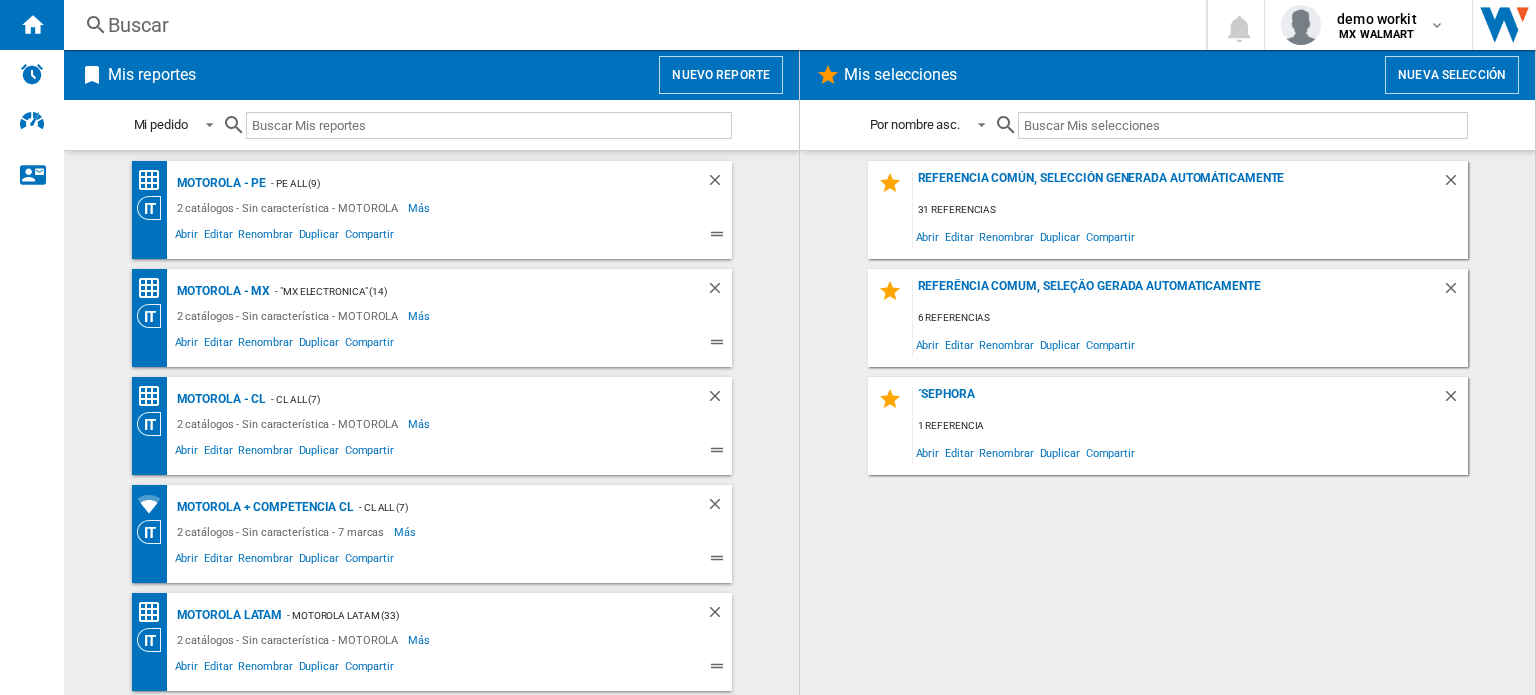 click on "Nuevo reporte" at bounding box center [721, 75] 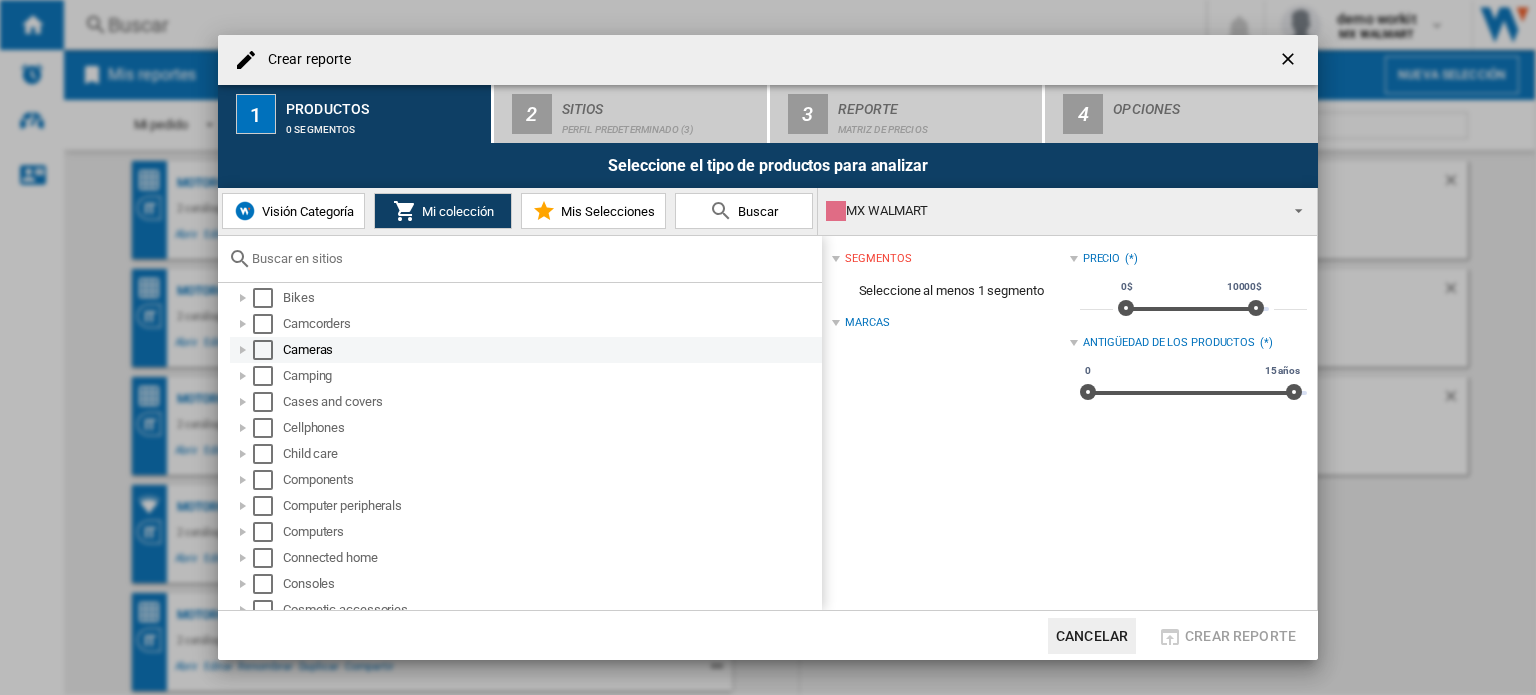 scroll, scrollTop: 76, scrollLeft: 0, axis: vertical 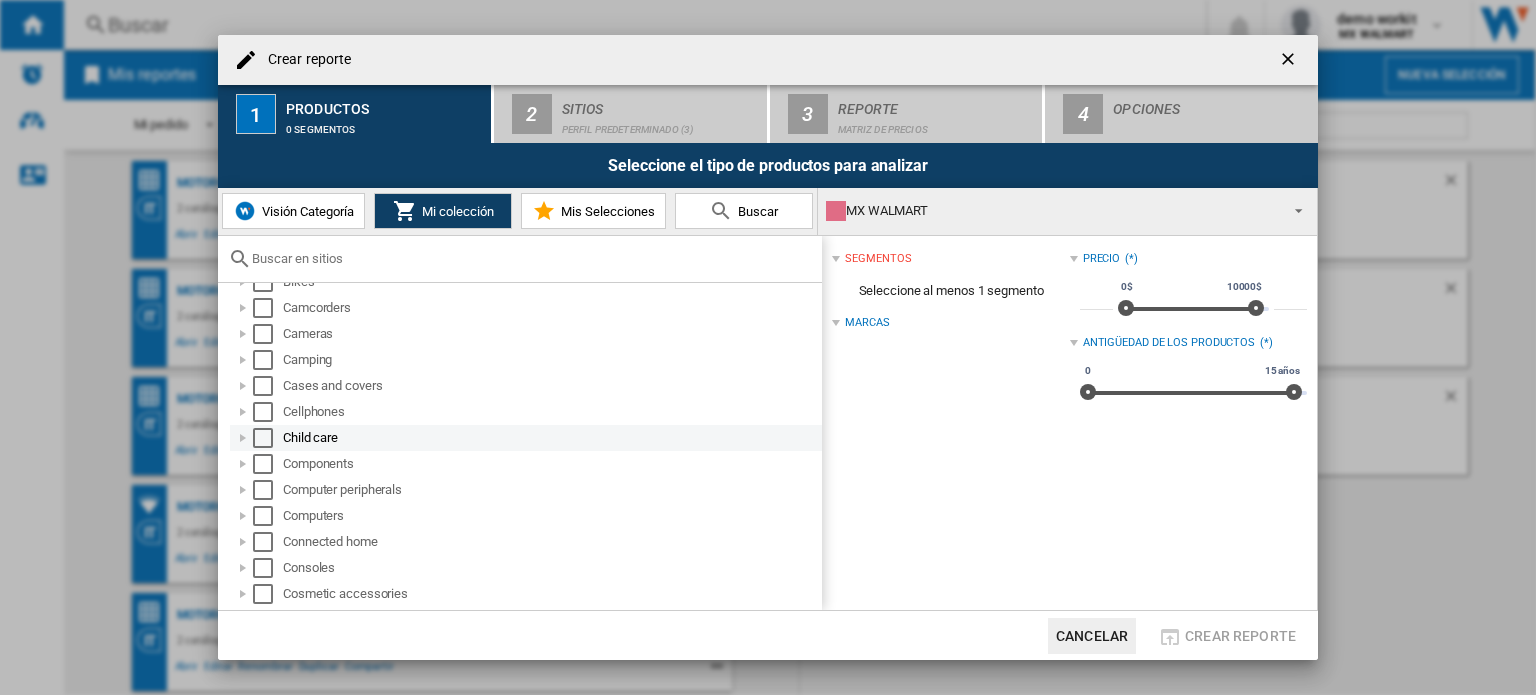 click at bounding box center [243, 438] 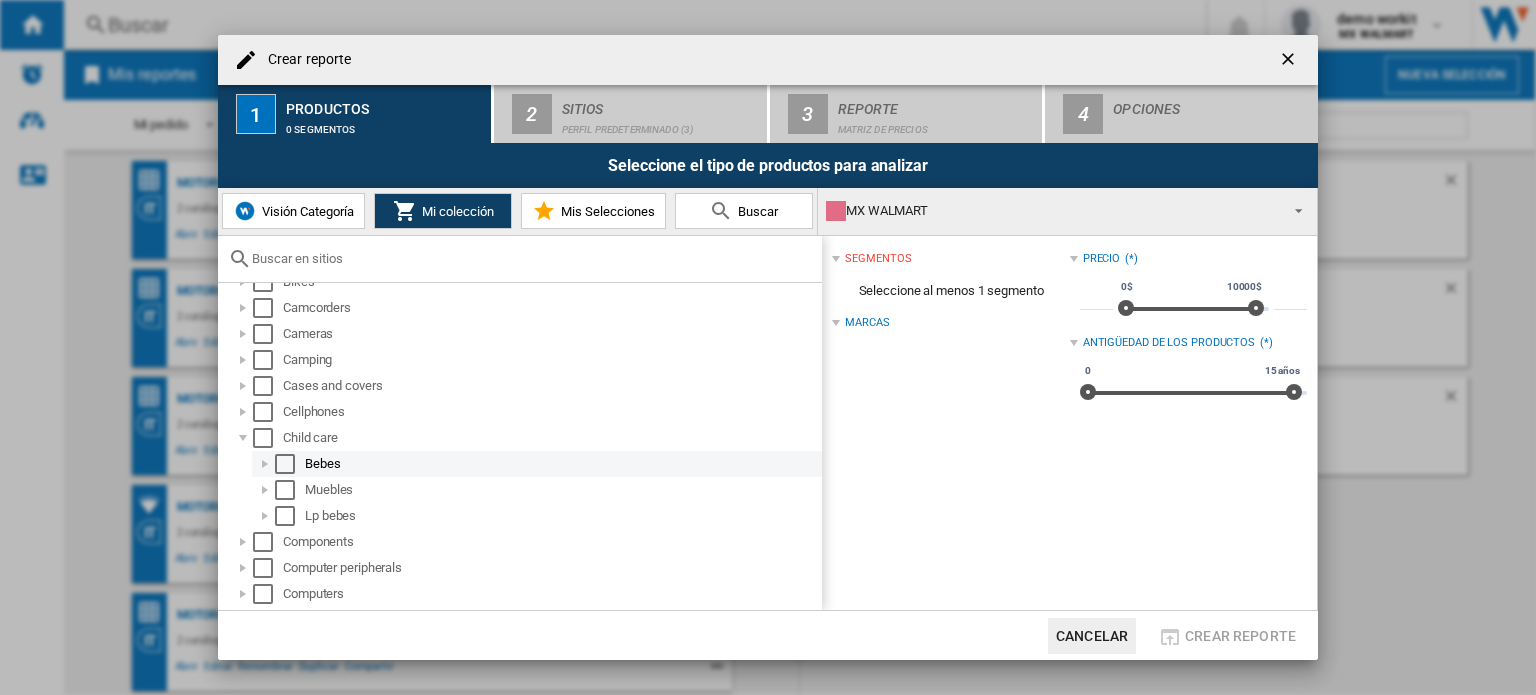 click at bounding box center [265, 464] 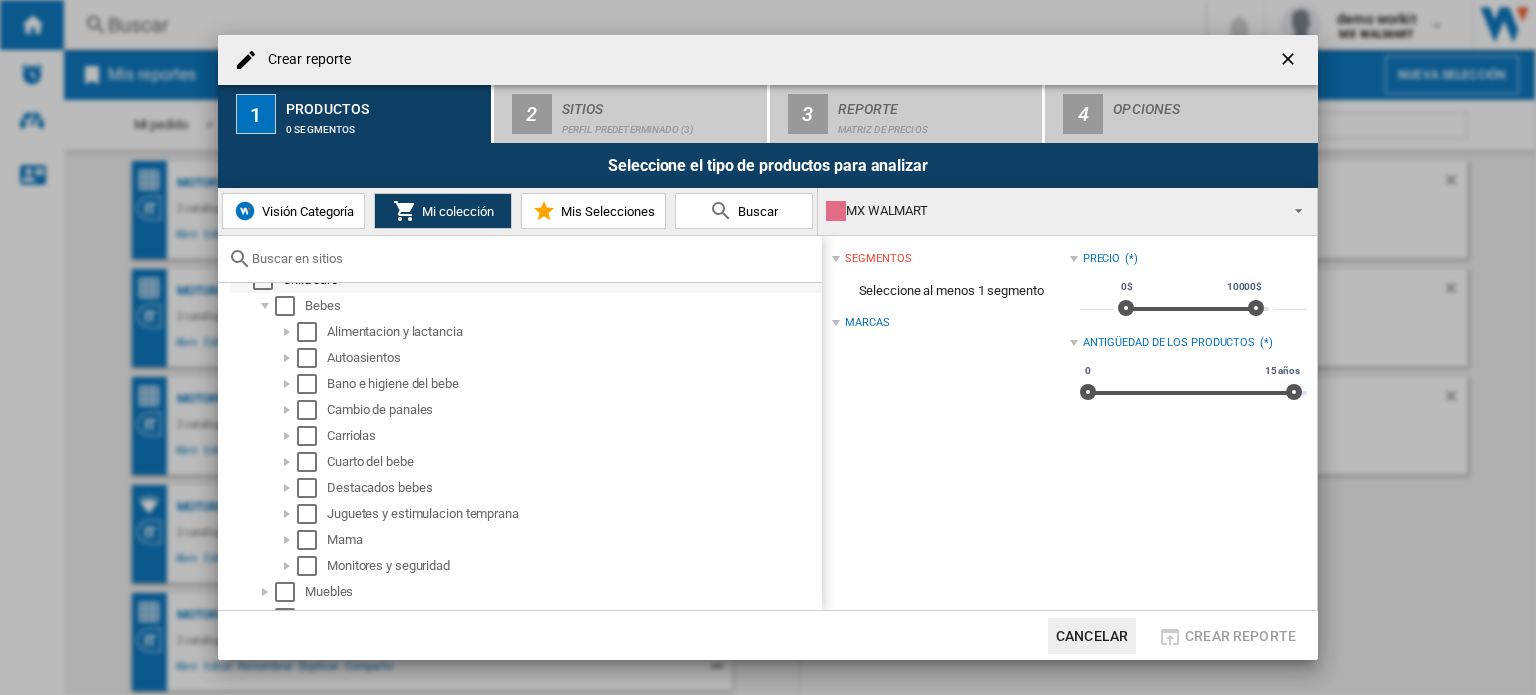 scroll, scrollTop: 235, scrollLeft: 0, axis: vertical 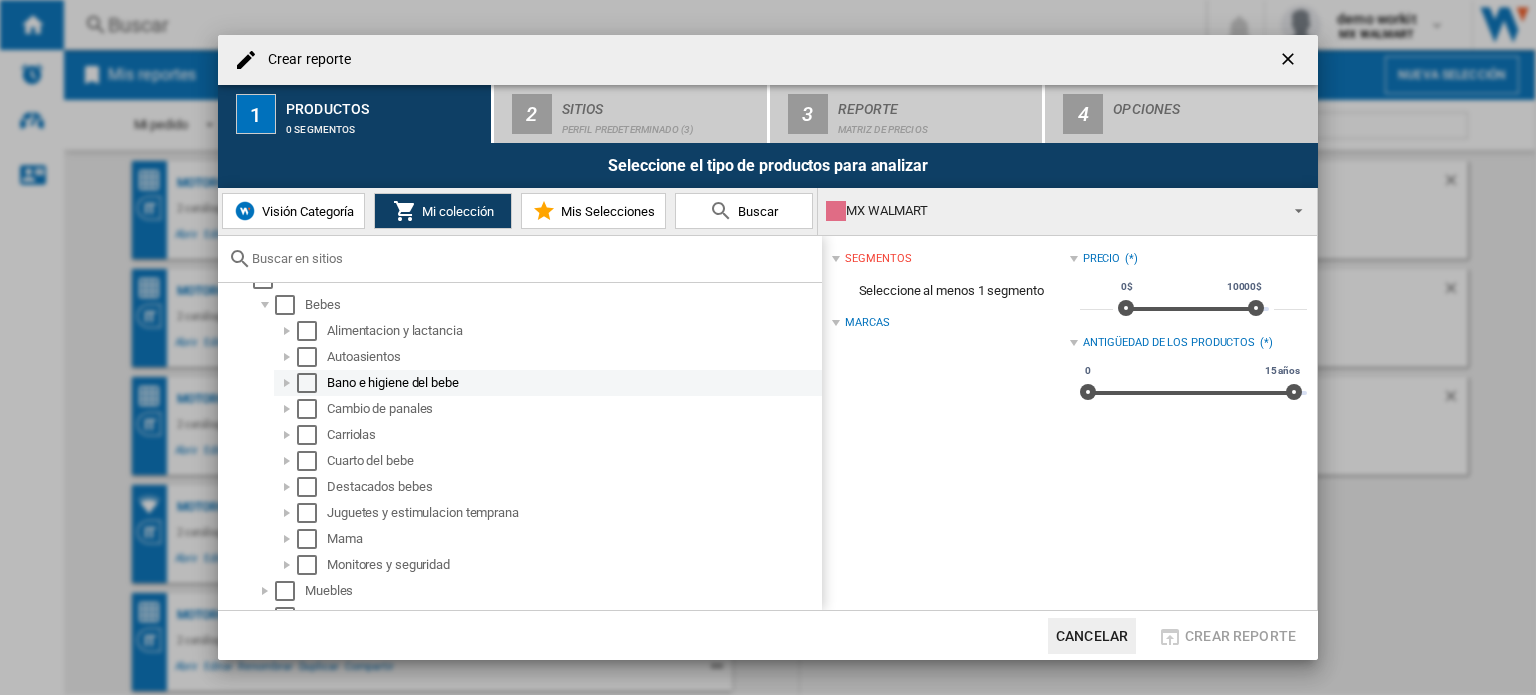 click at bounding box center [287, 383] 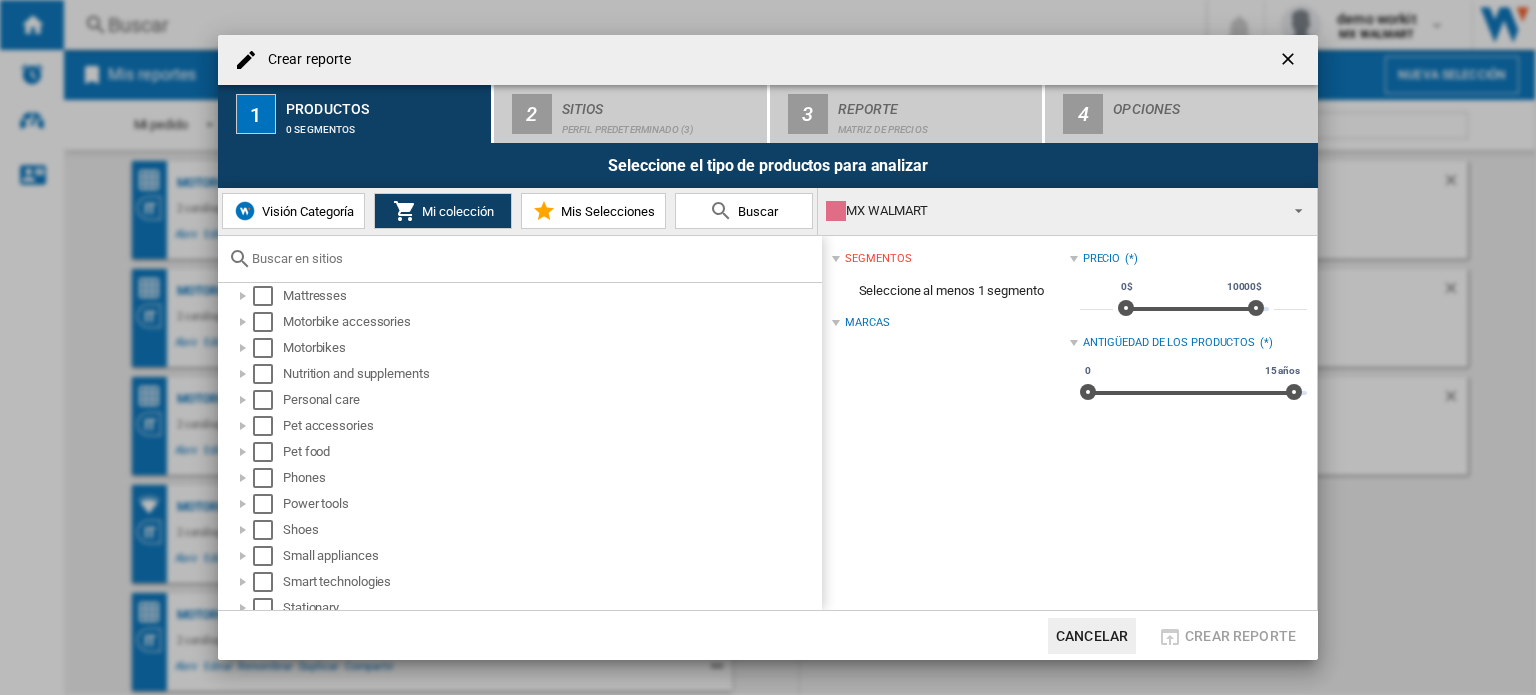 scroll, scrollTop: 1335, scrollLeft: 0, axis: vertical 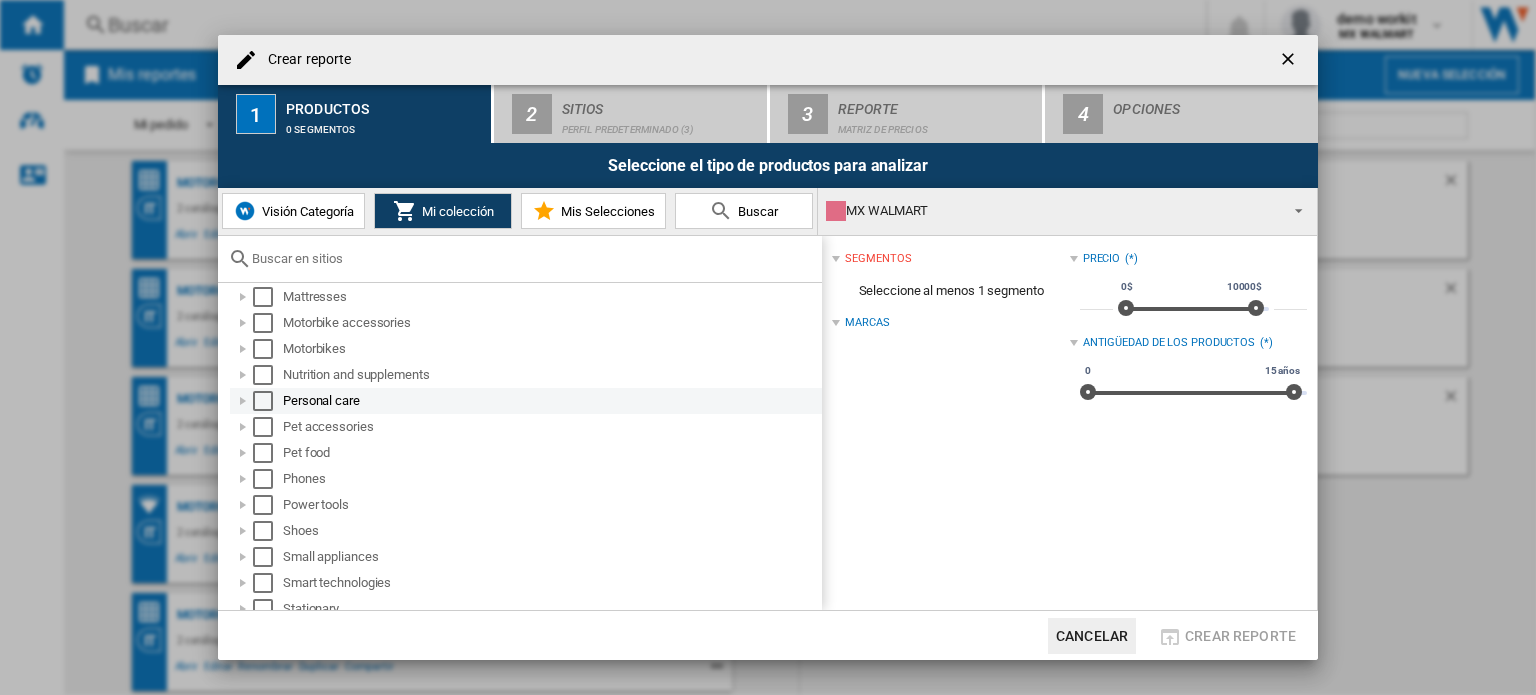 click at bounding box center (243, 401) 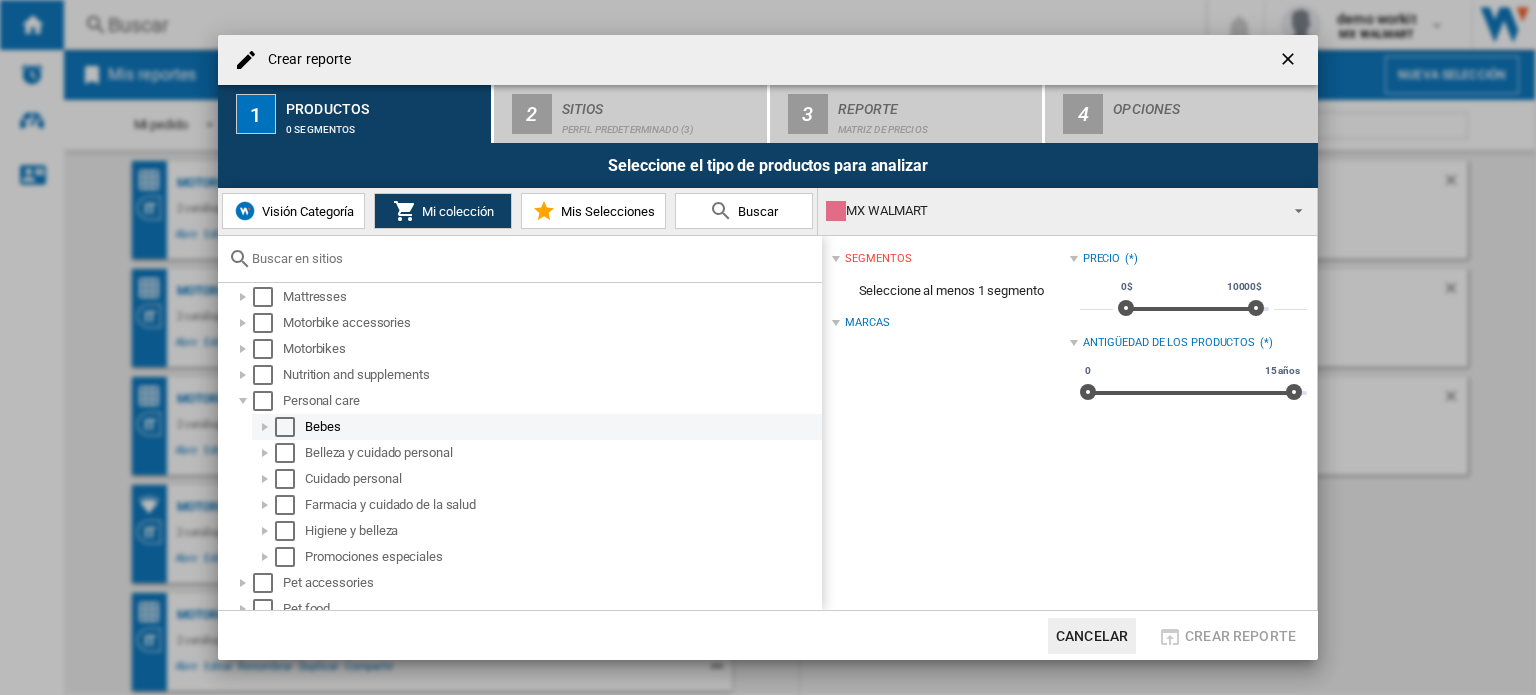 click at bounding box center (265, 427) 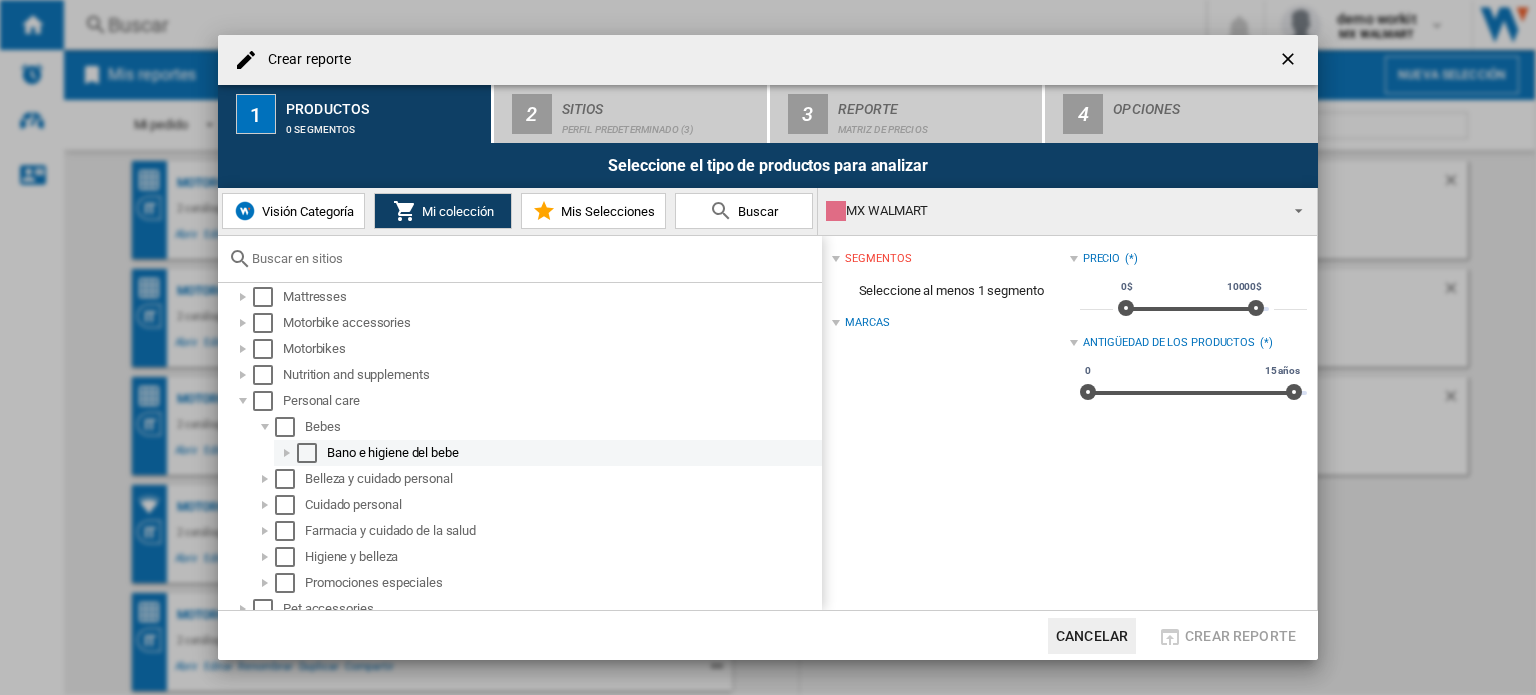 click at bounding box center (287, 453) 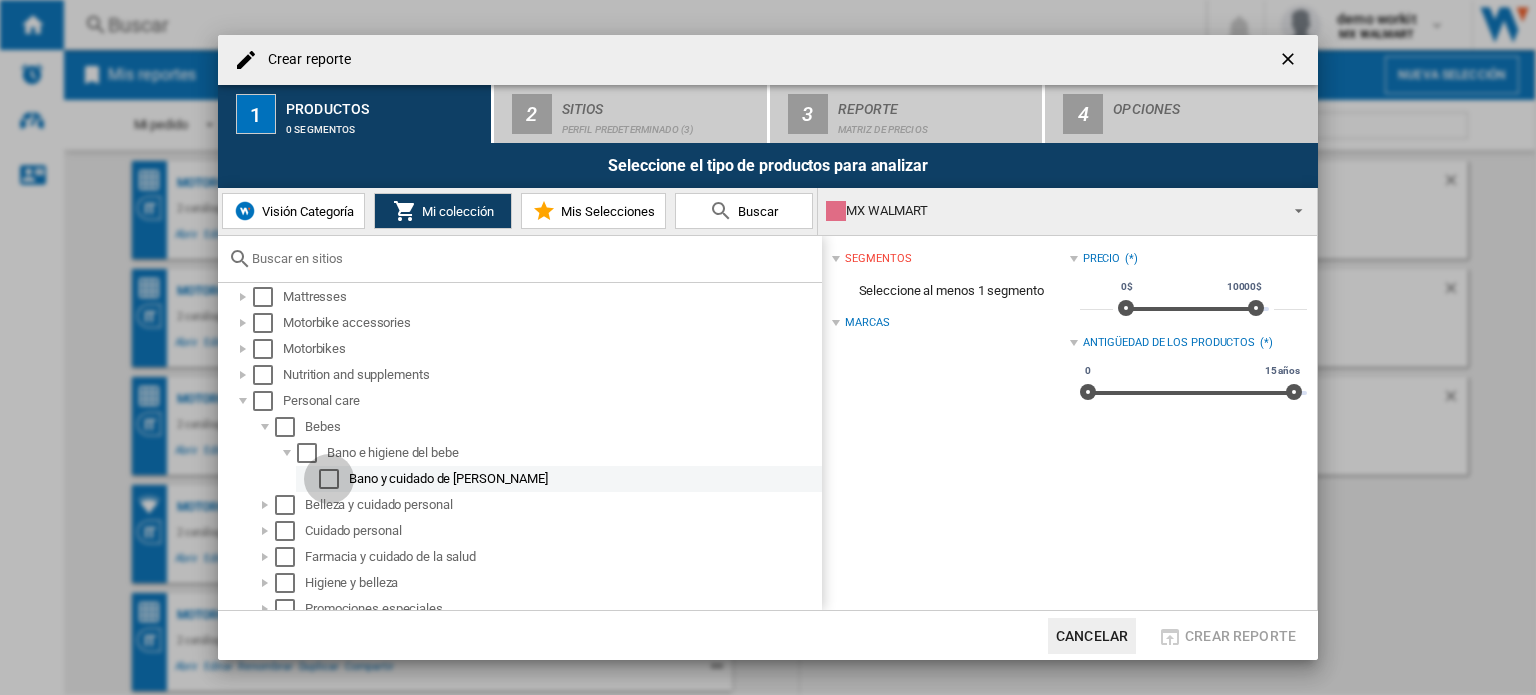 click at bounding box center [329, 479] 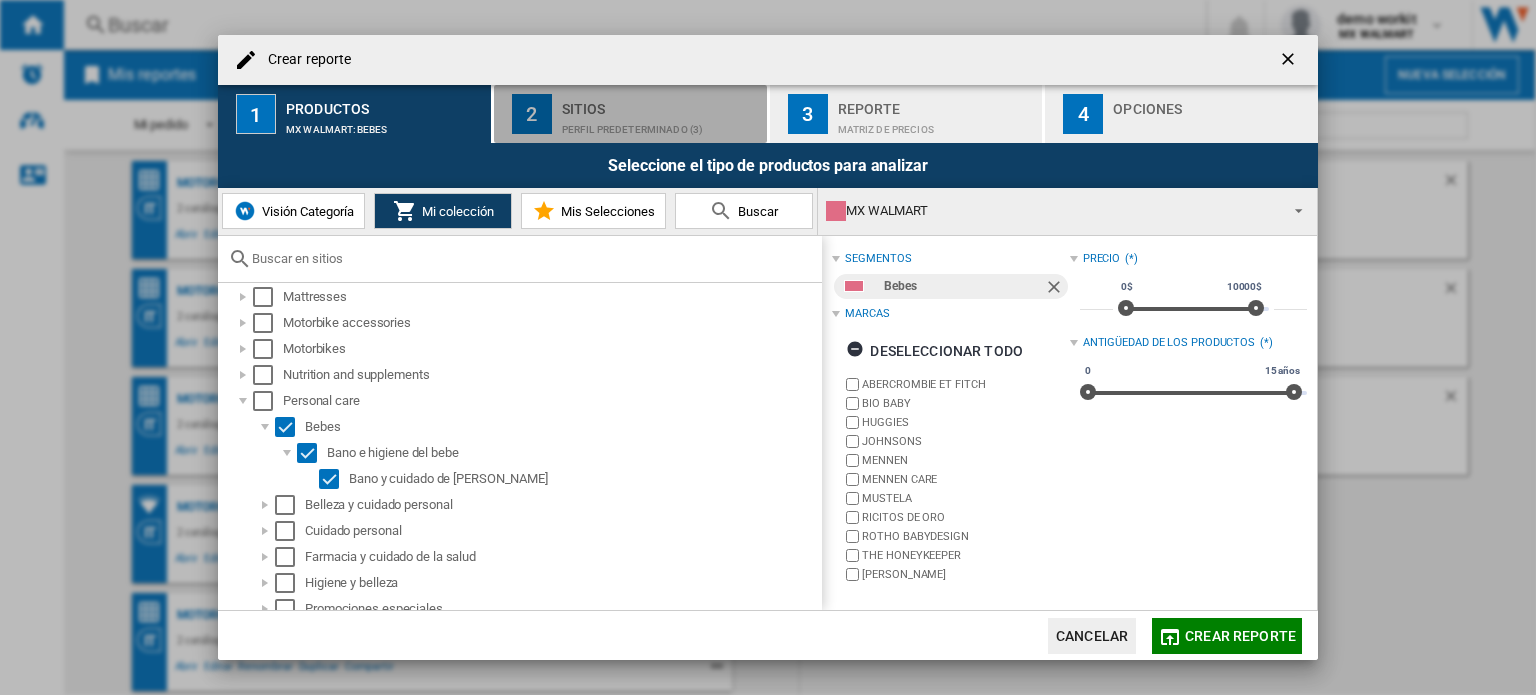 click on "Perfil predeterminado (3)" at bounding box center (660, 124) 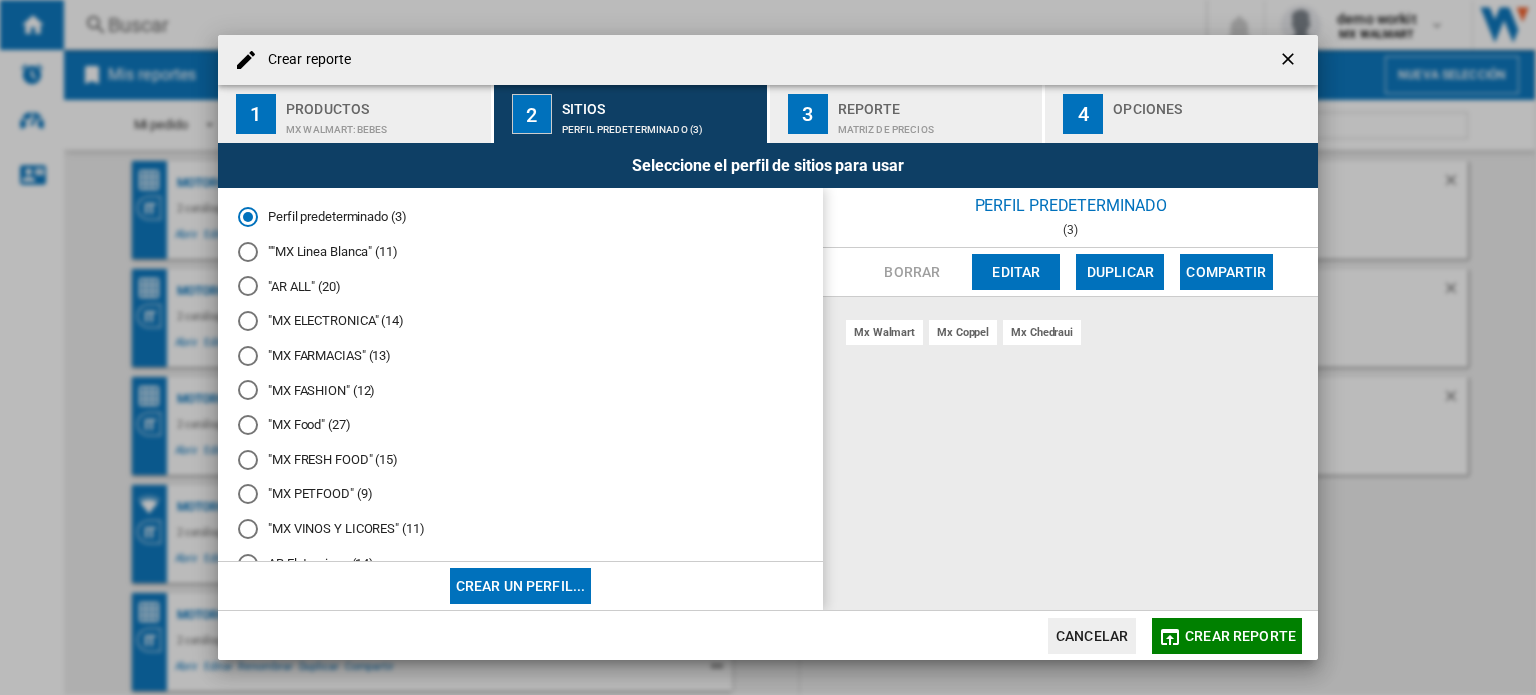click on ""MX FARMACIAS" (13)" at bounding box center (520, 355) 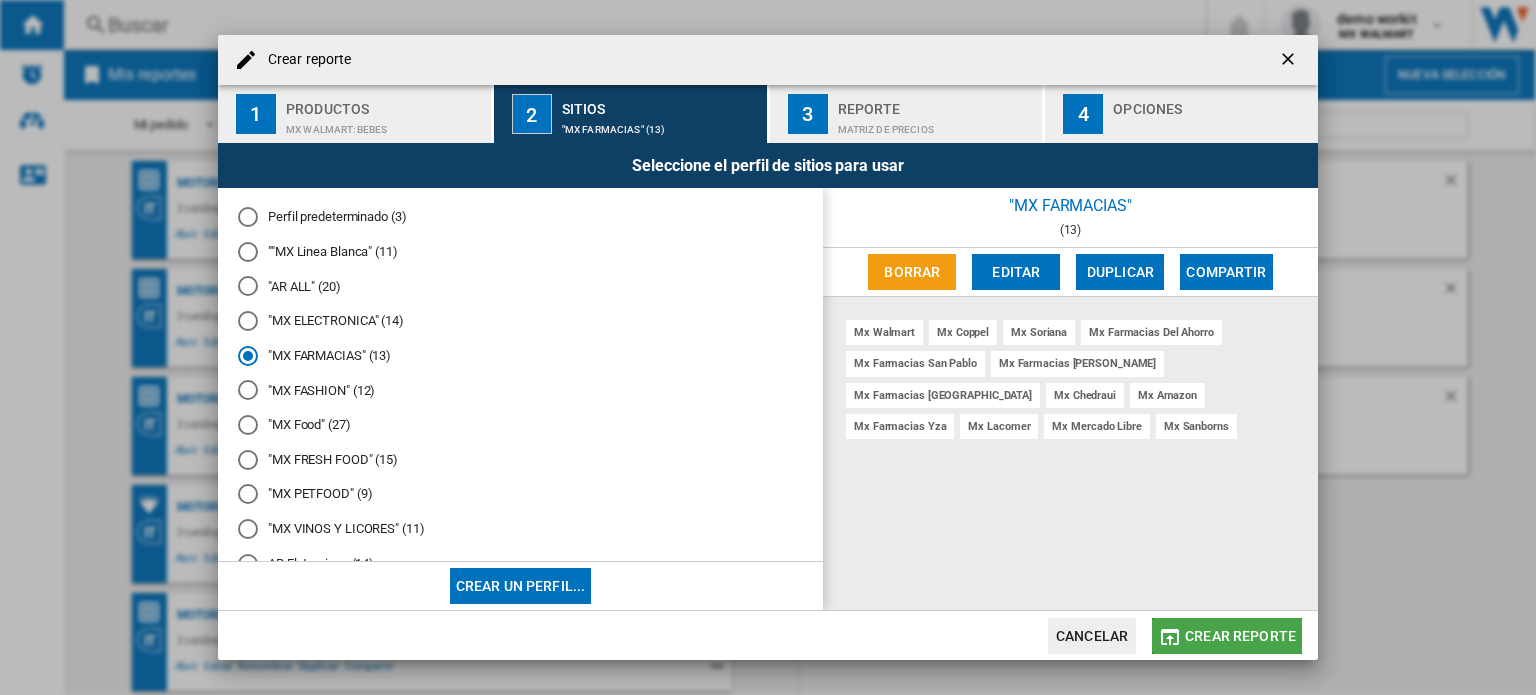 click on "Crear reporte" 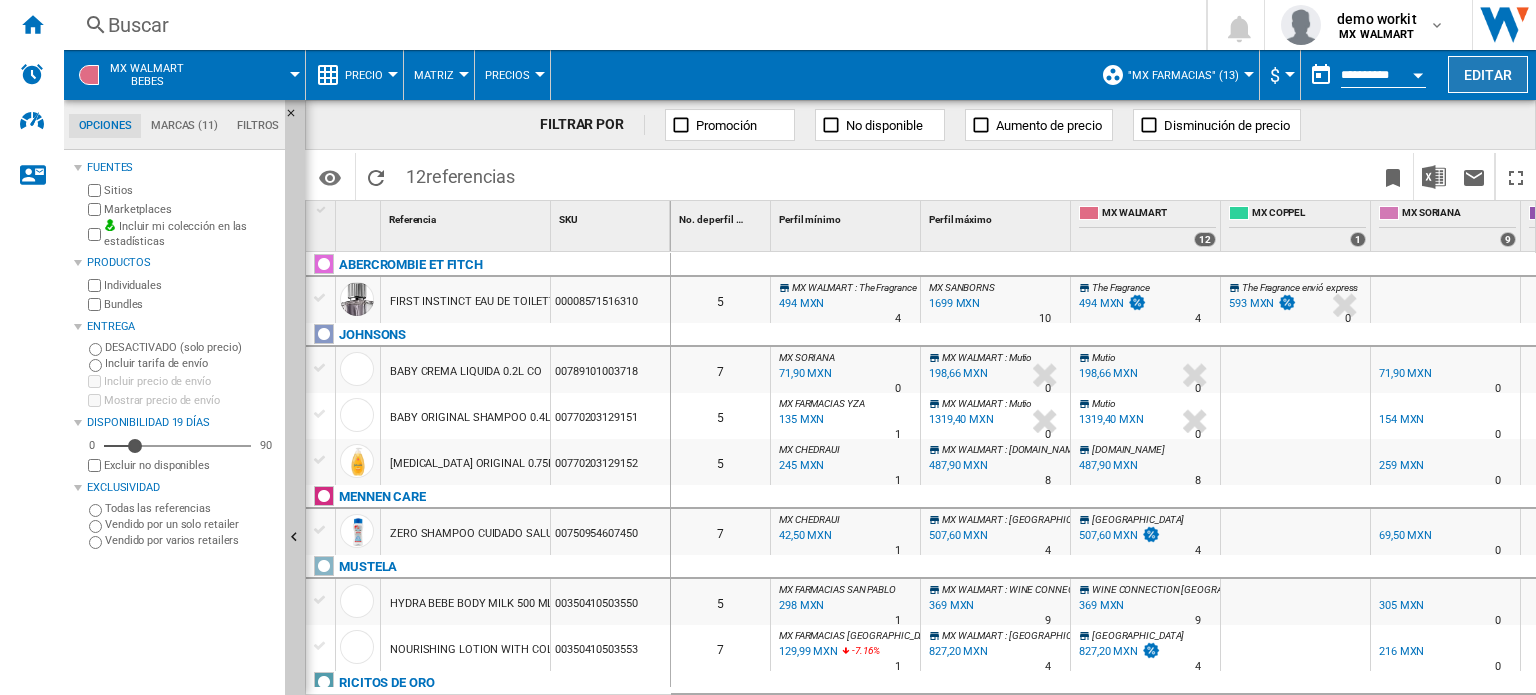 click on "Editar" at bounding box center [1488, 74] 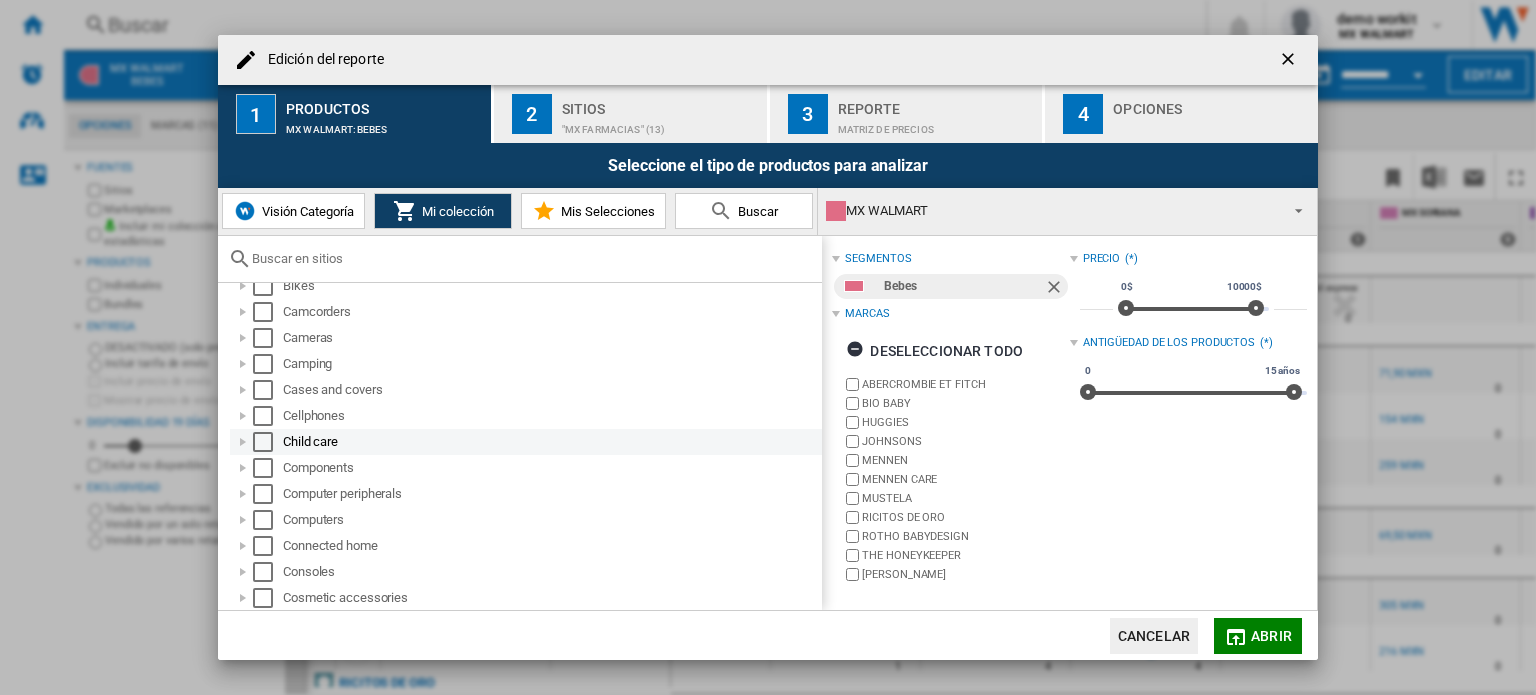 scroll, scrollTop: 72, scrollLeft: 0, axis: vertical 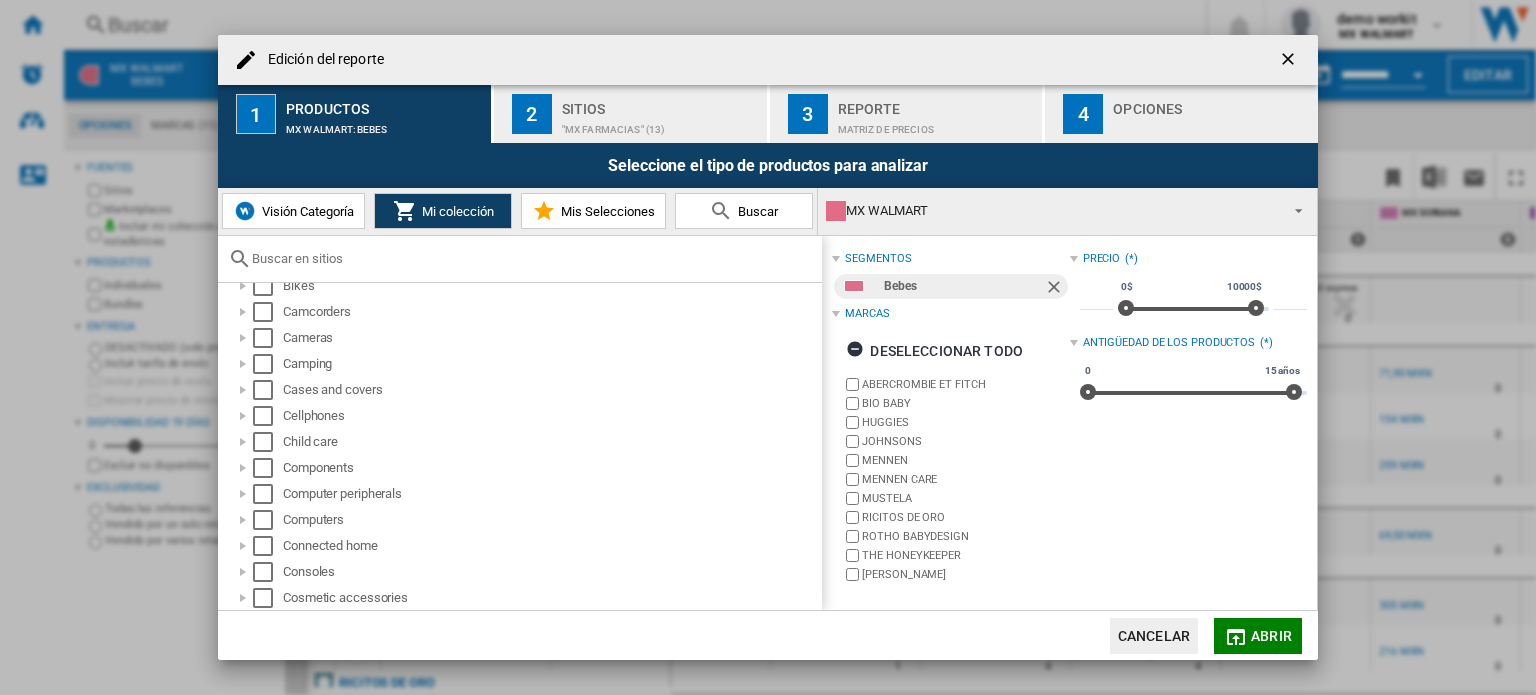 click at bounding box center [1056, 289] 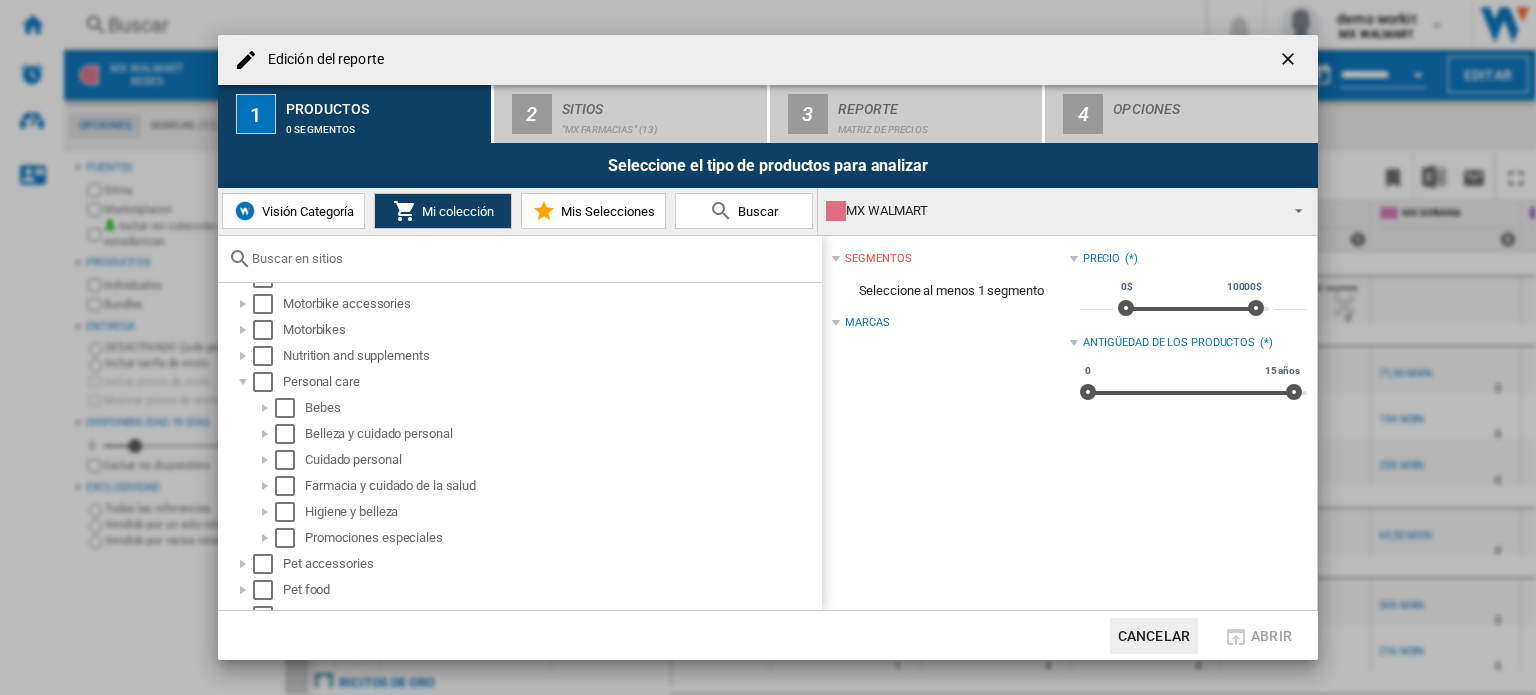 scroll, scrollTop: 912, scrollLeft: 0, axis: vertical 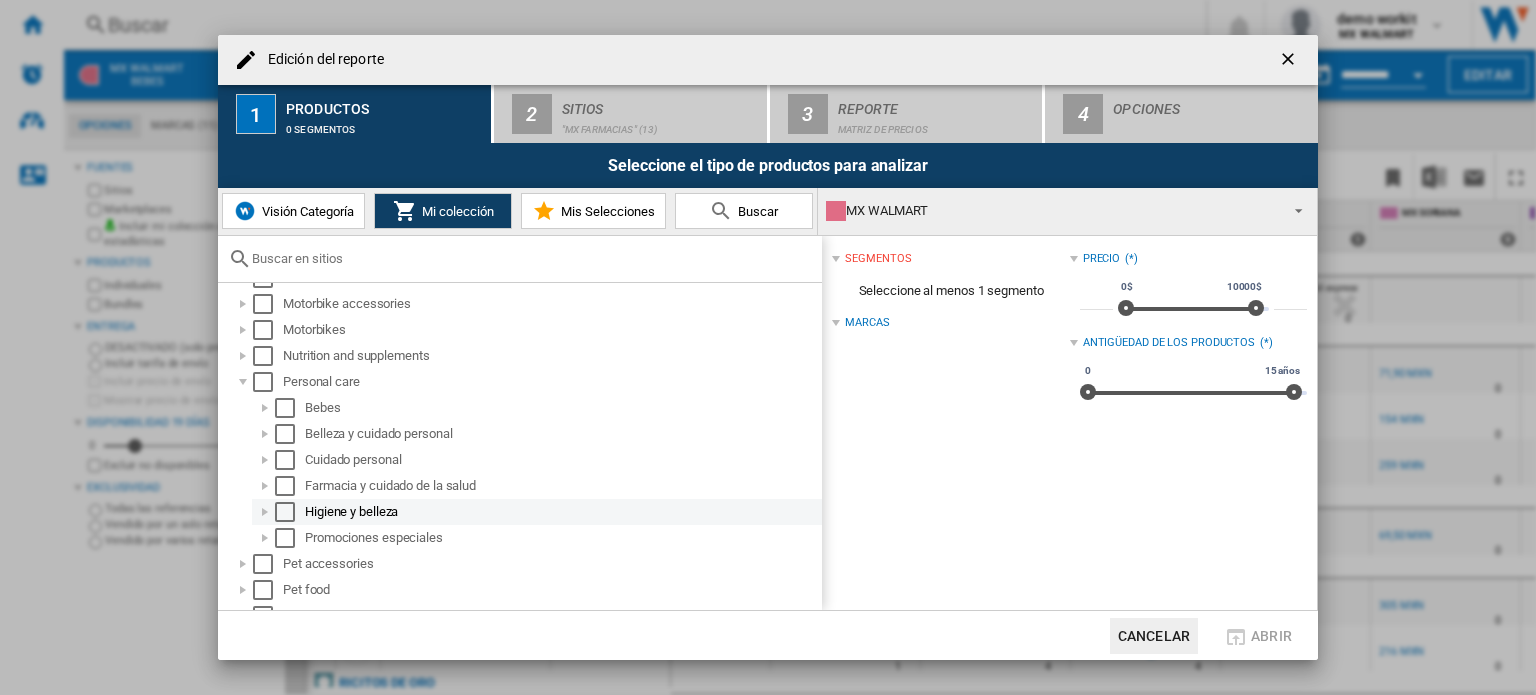 click at bounding box center (265, 512) 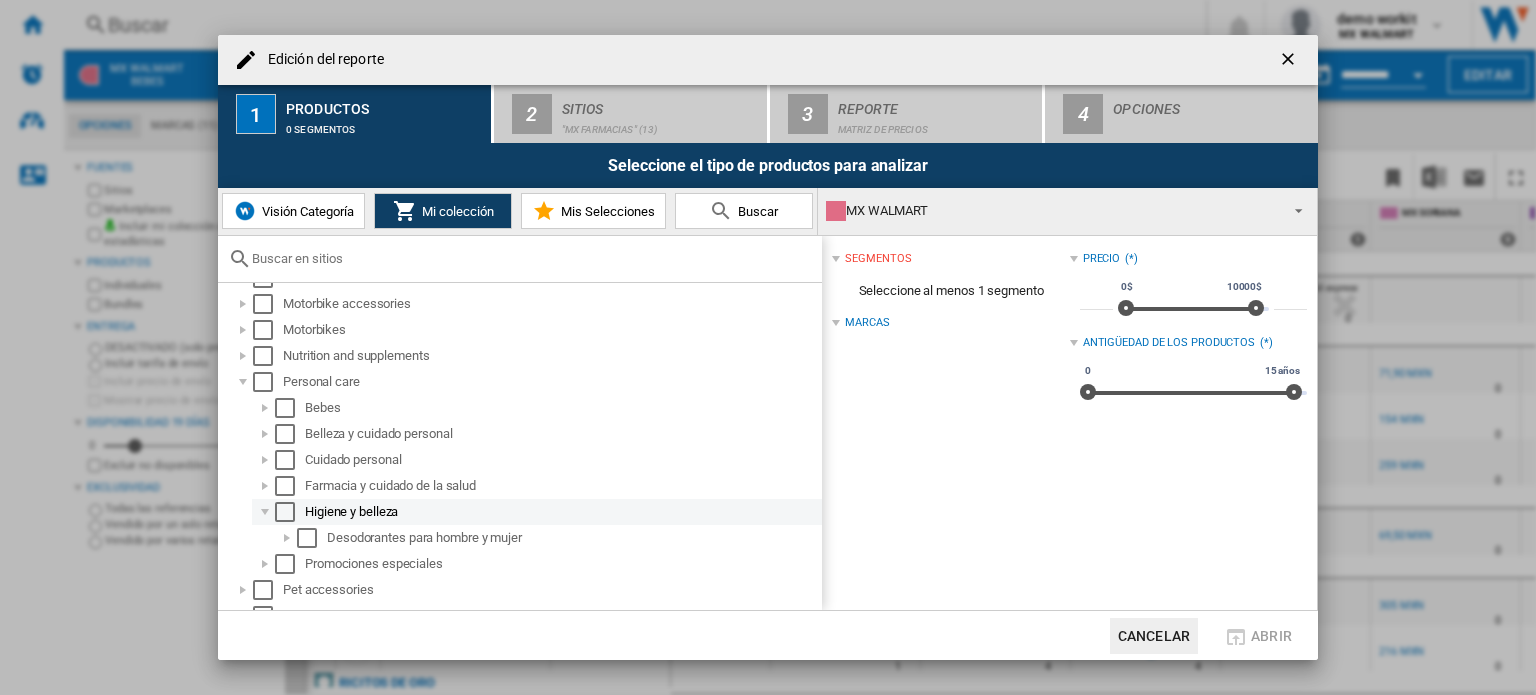 click at bounding box center [265, 512] 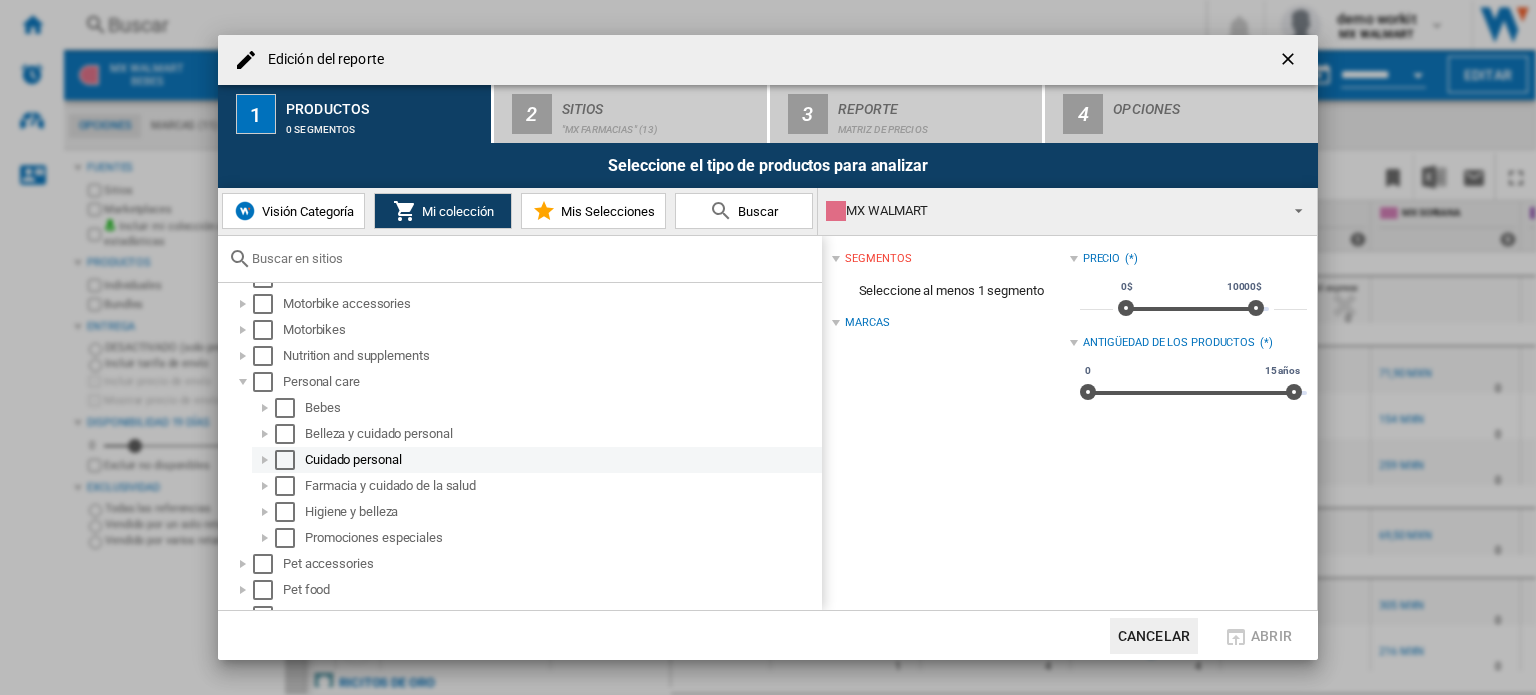 click on "Cuidado personal" at bounding box center (537, 460) 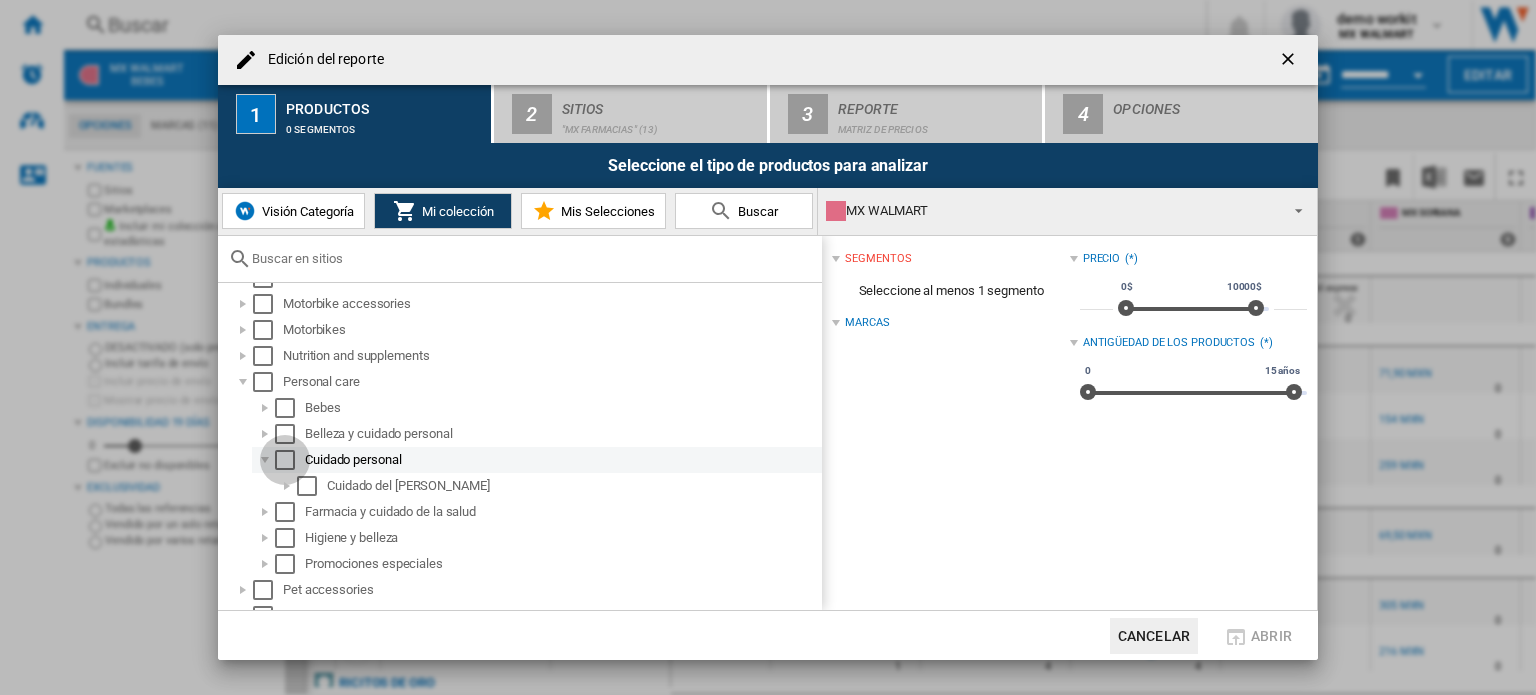 click at bounding box center [285, 460] 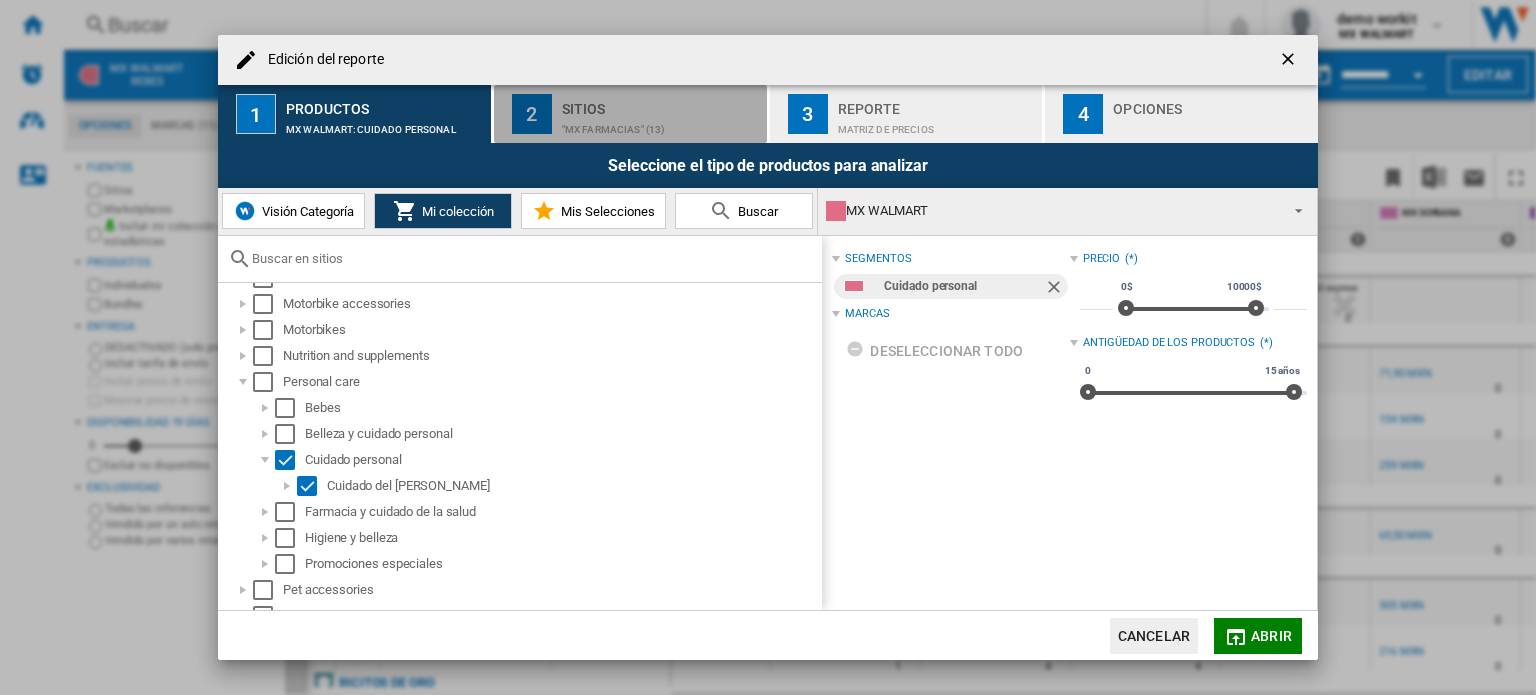 click on "Sitios" at bounding box center (660, 103) 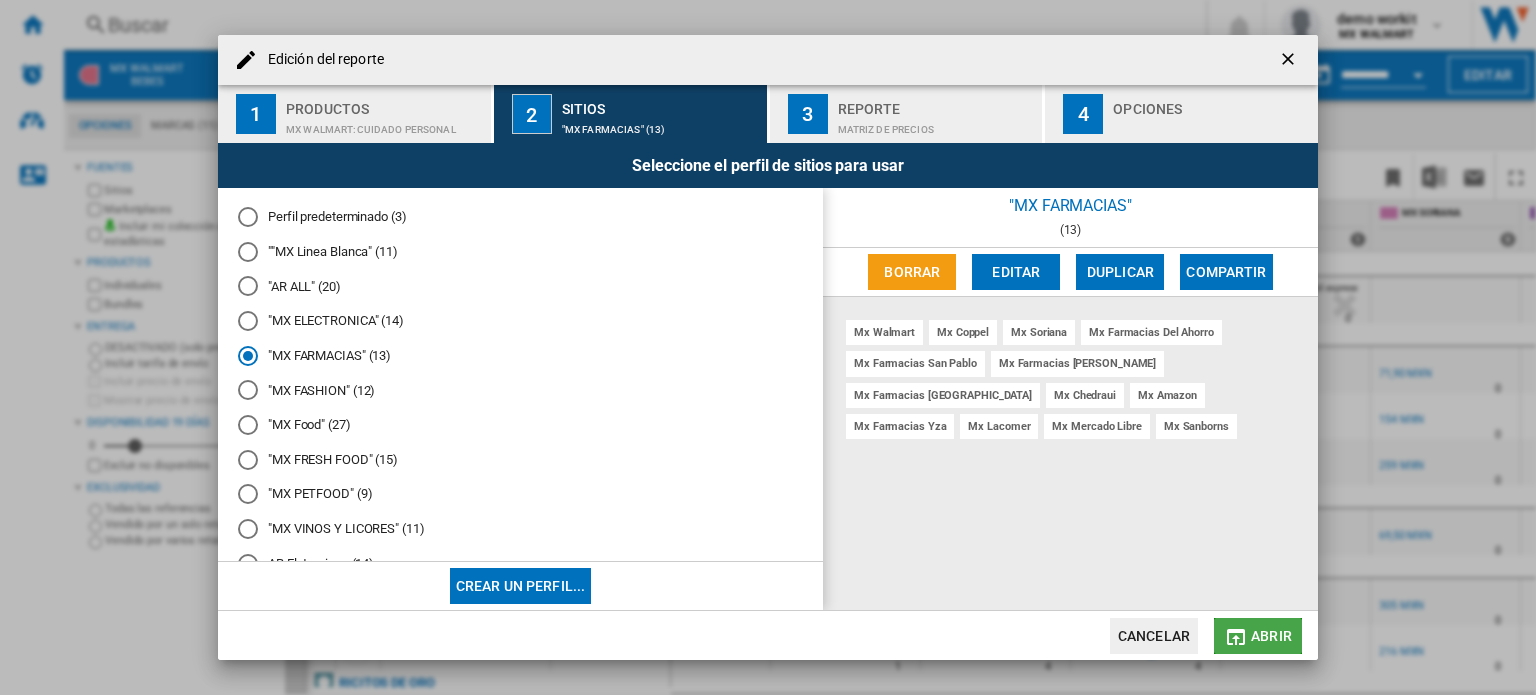 click on "Abrir" 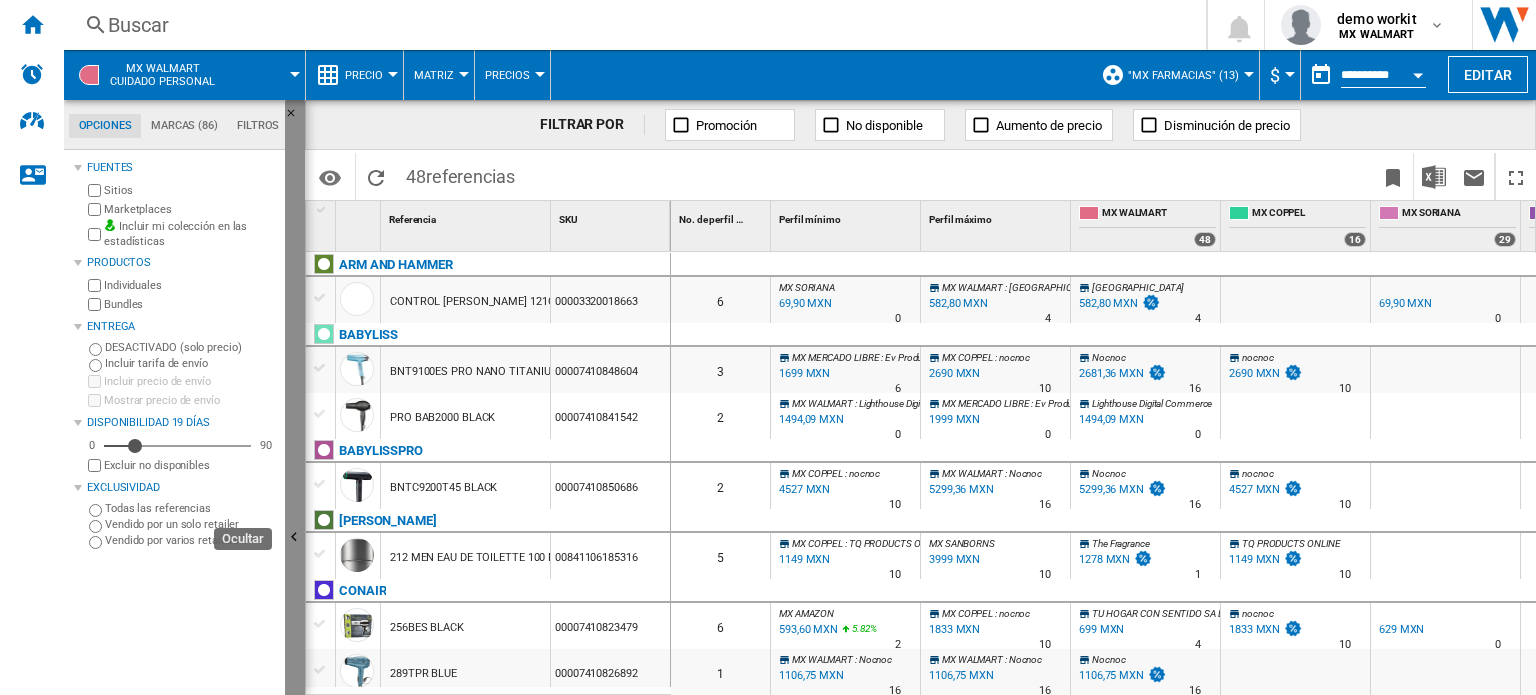 click at bounding box center (295, 538) 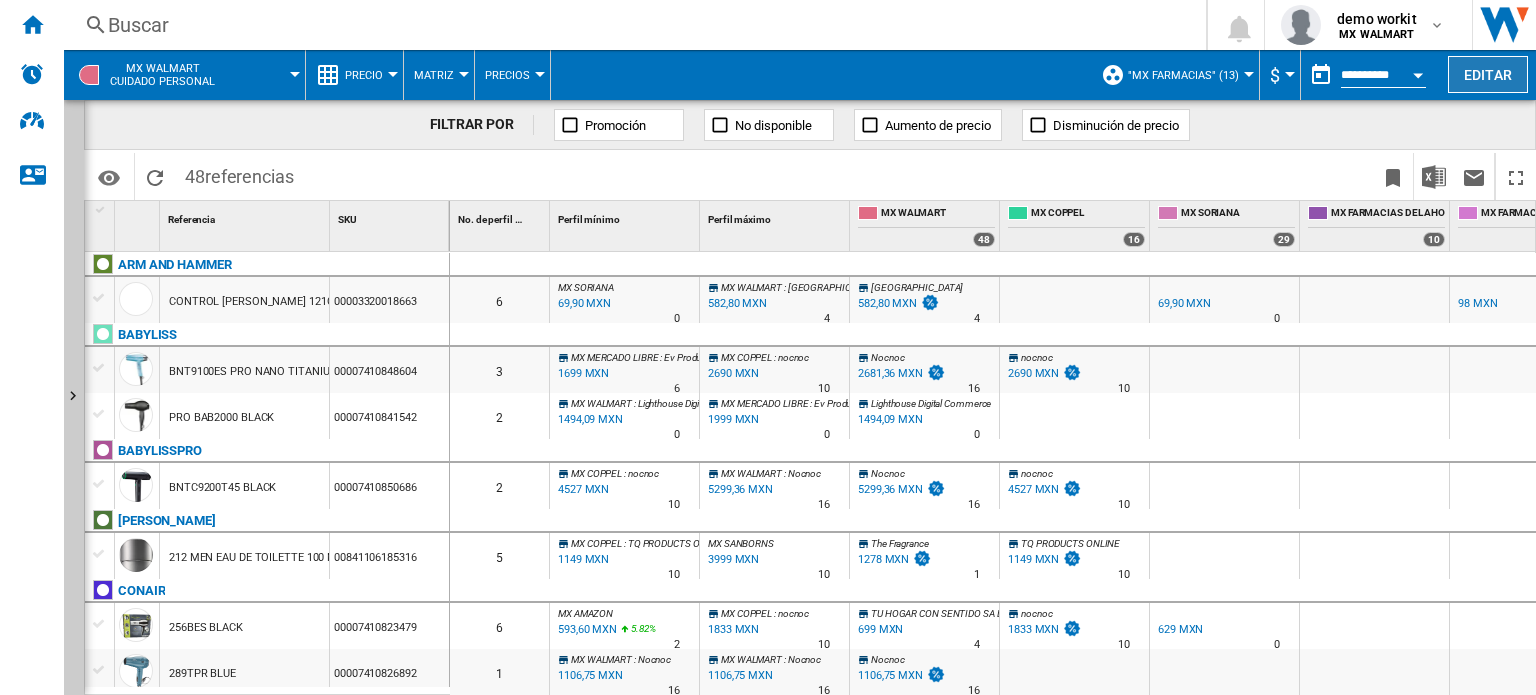 click on "Editar" at bounding box center (1488, 74) 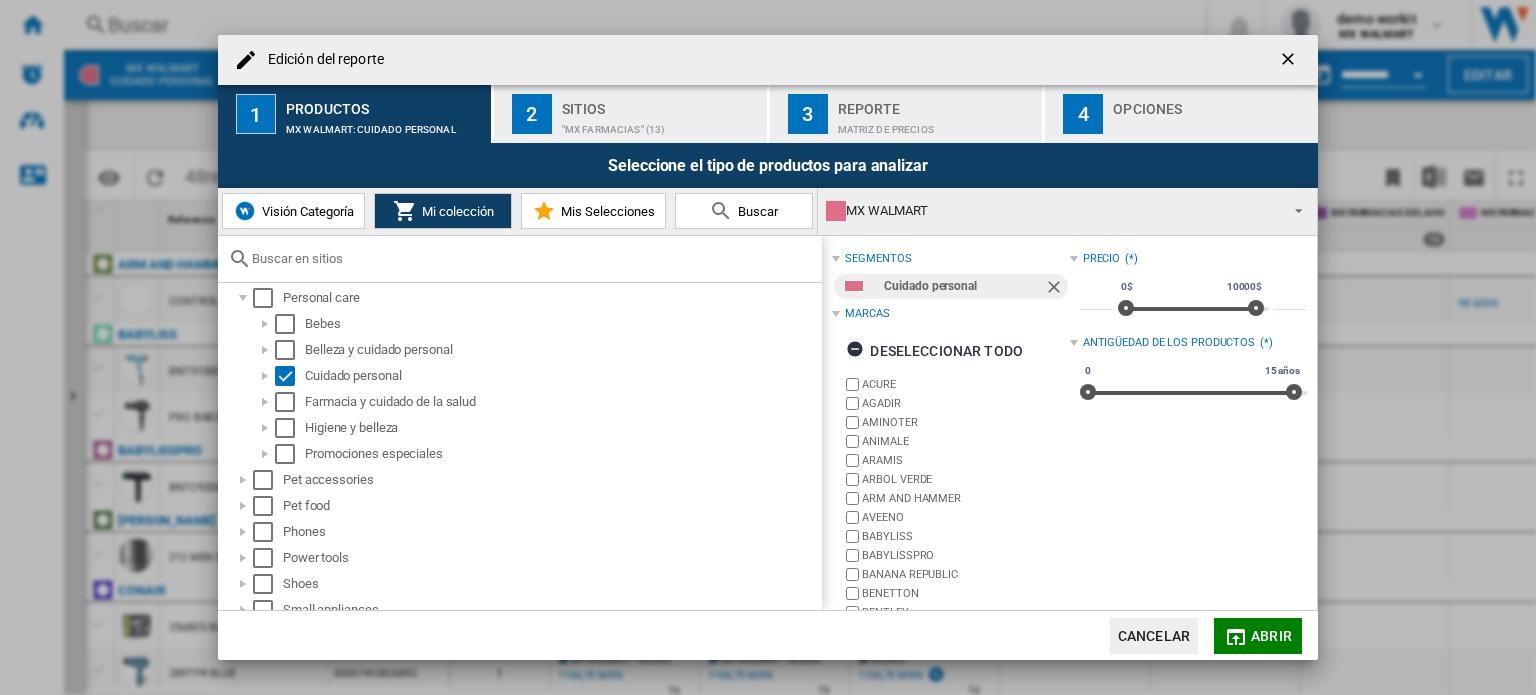 scroll, scrollTop: 1000, scrollLeft: 0, axis: vertical 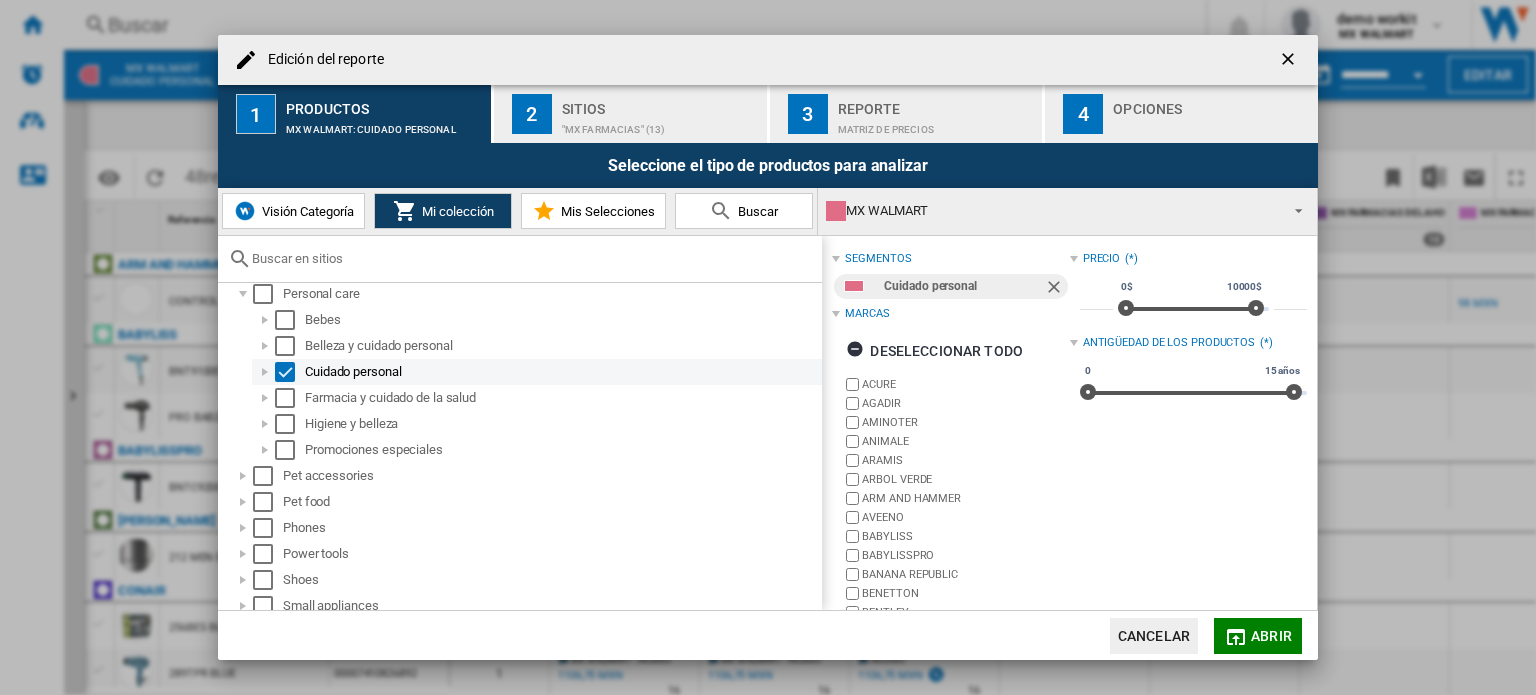 click at bounding box center (265, 372) 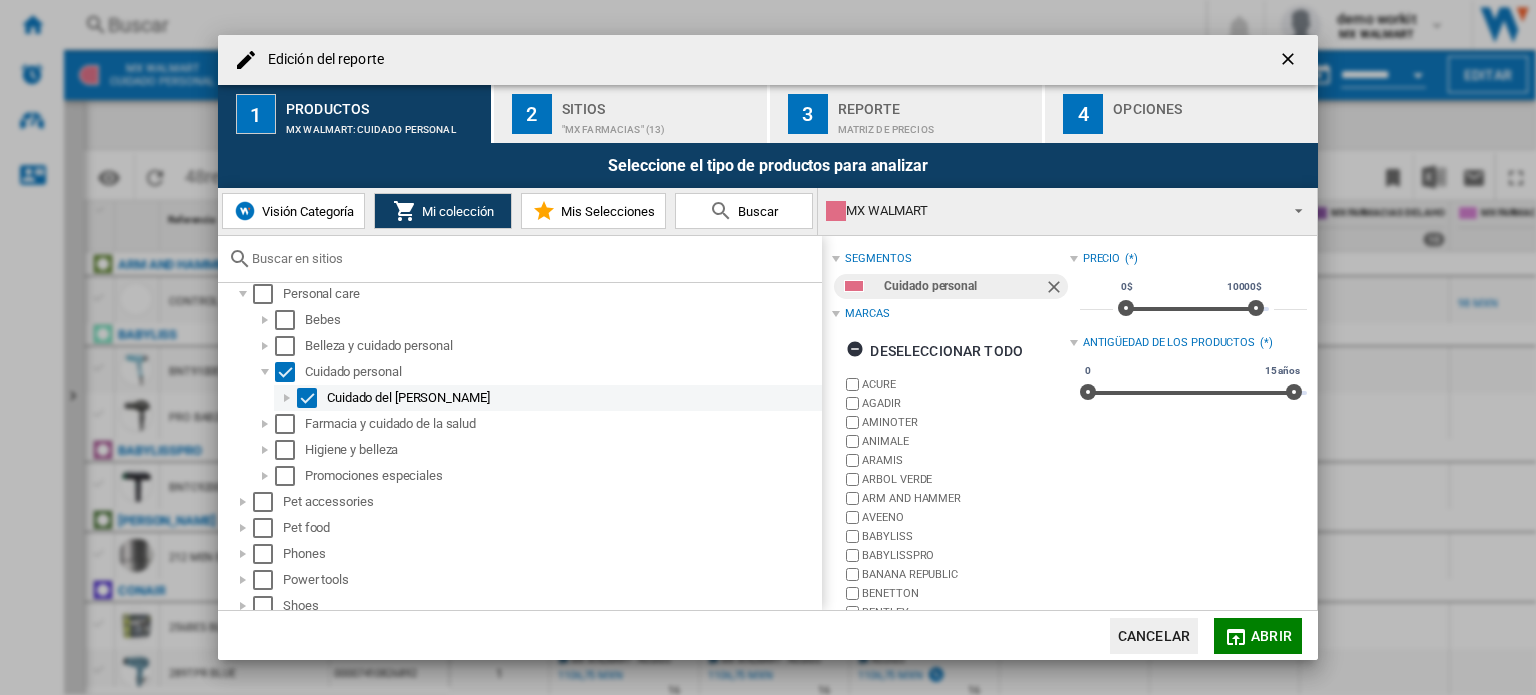 click at bounding box center (287, 398) 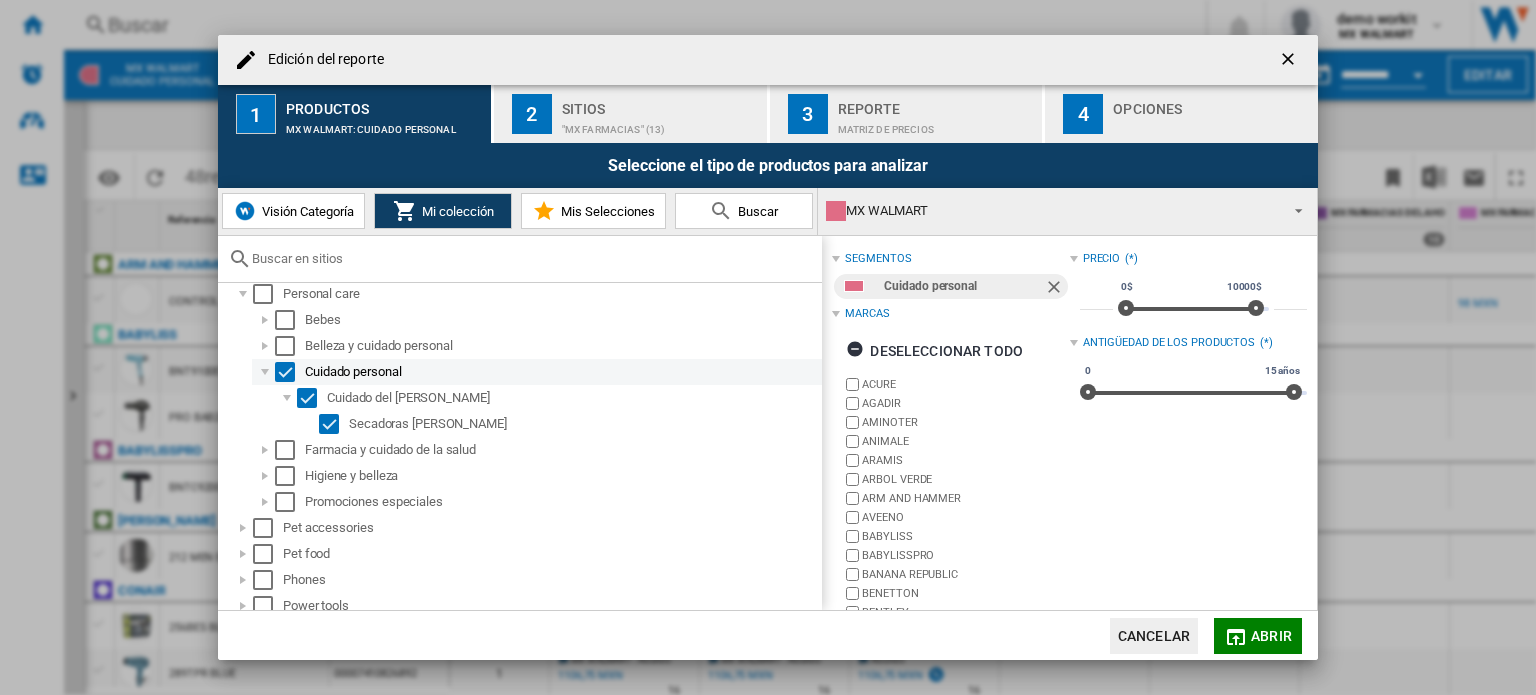 click at bounding box center (285, 372) 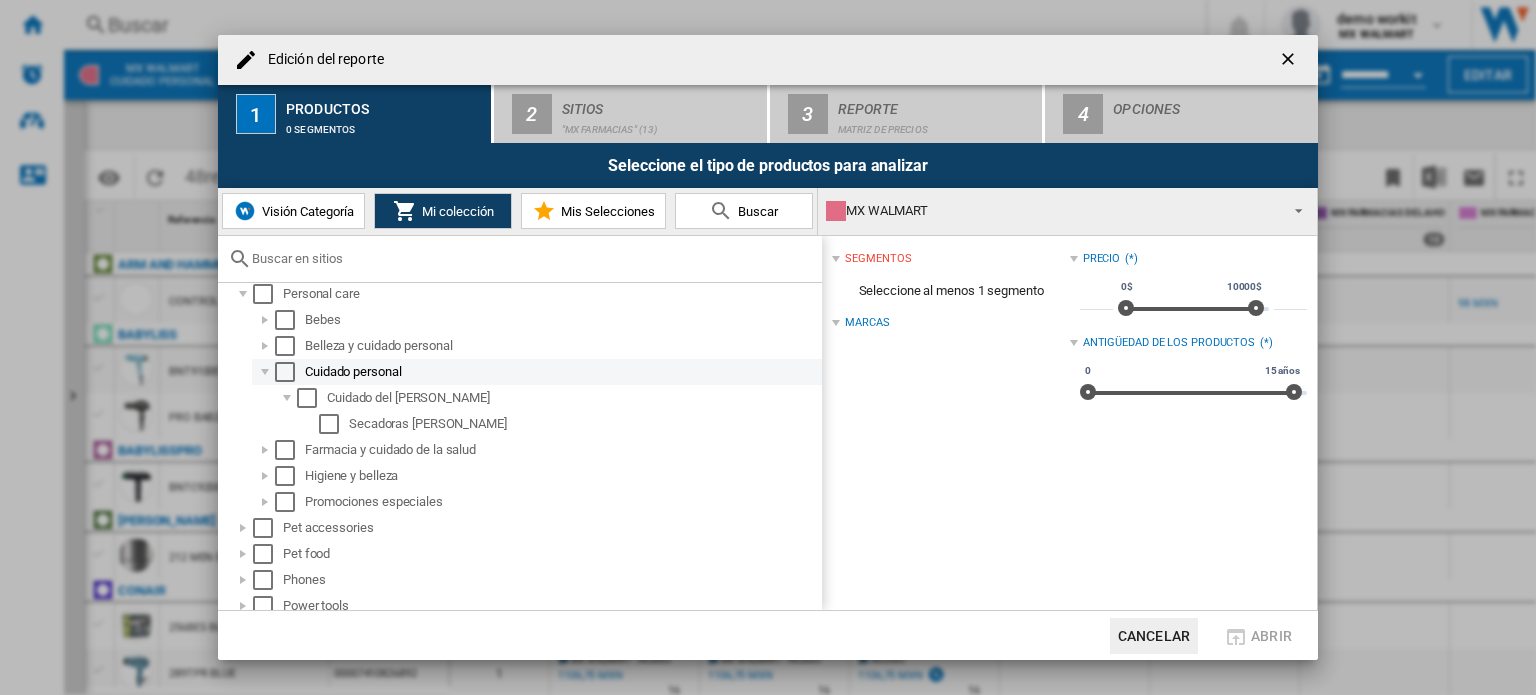 click at bounding box center (265, 372) 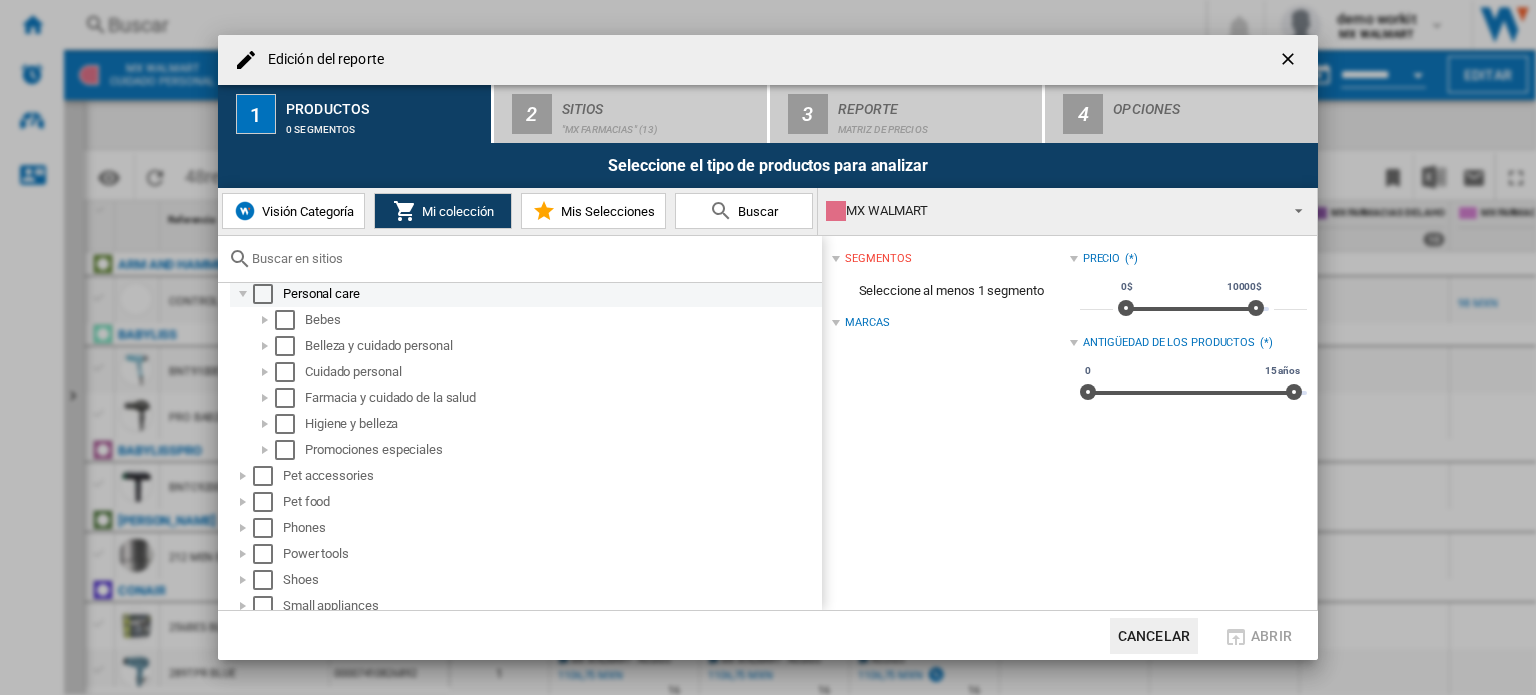 click at bounding box center [243, 294] 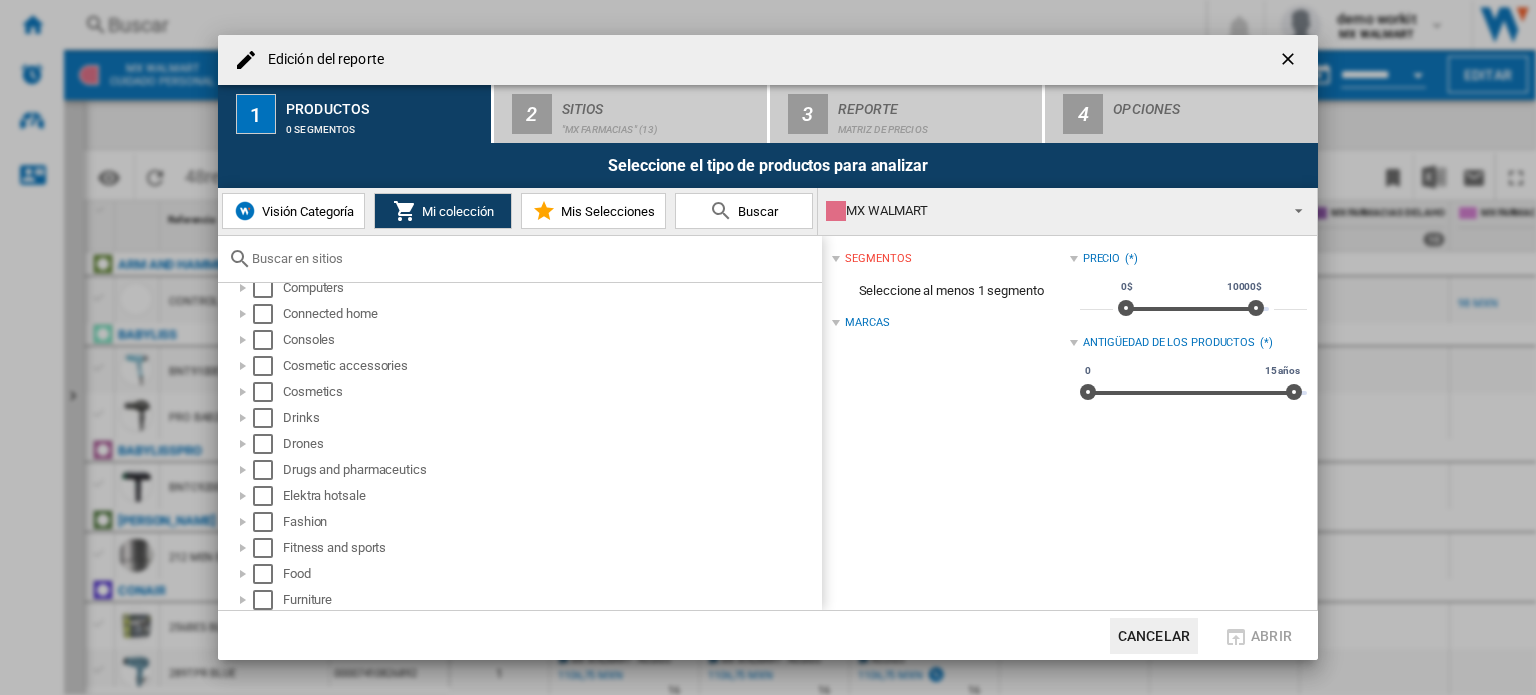 scroll, scrollTop: 304, scrollLeft: 0, axis: vertical 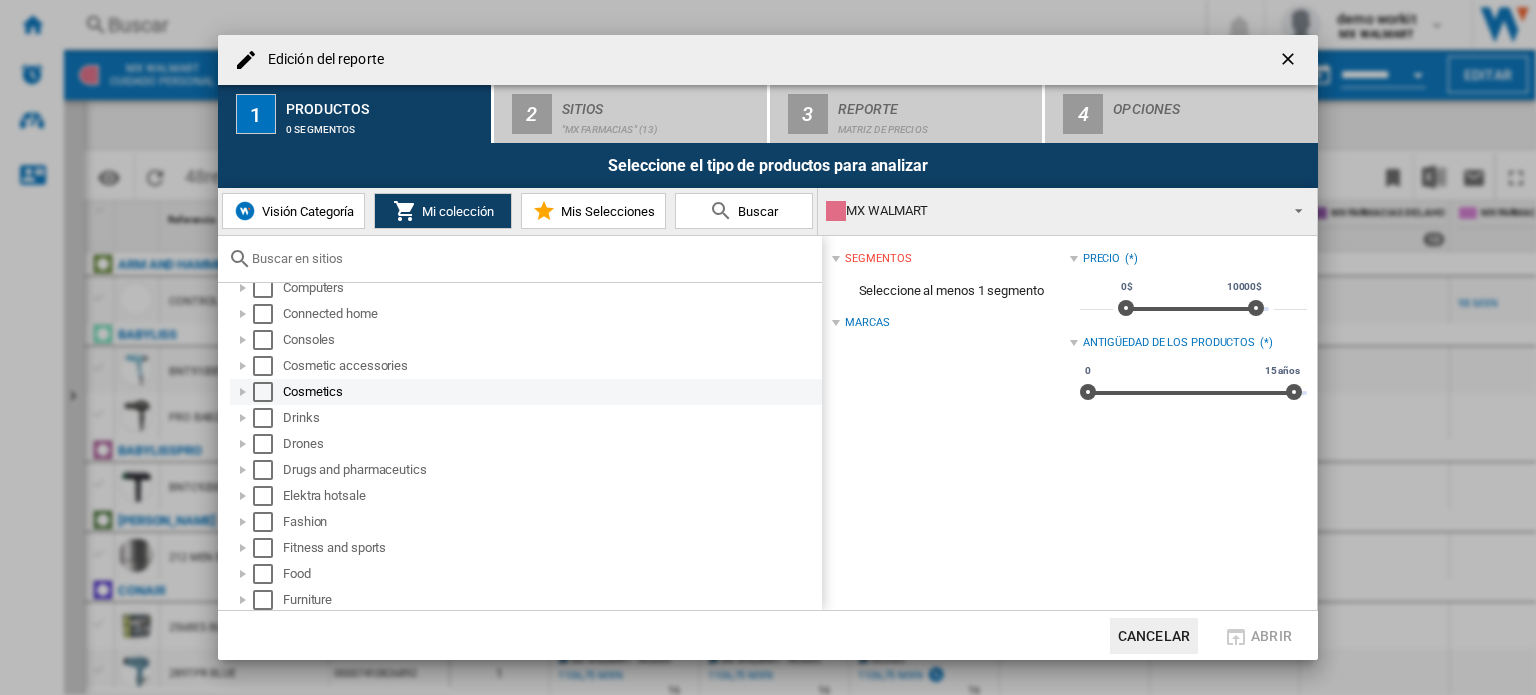 click at bounding box center [243, 392] 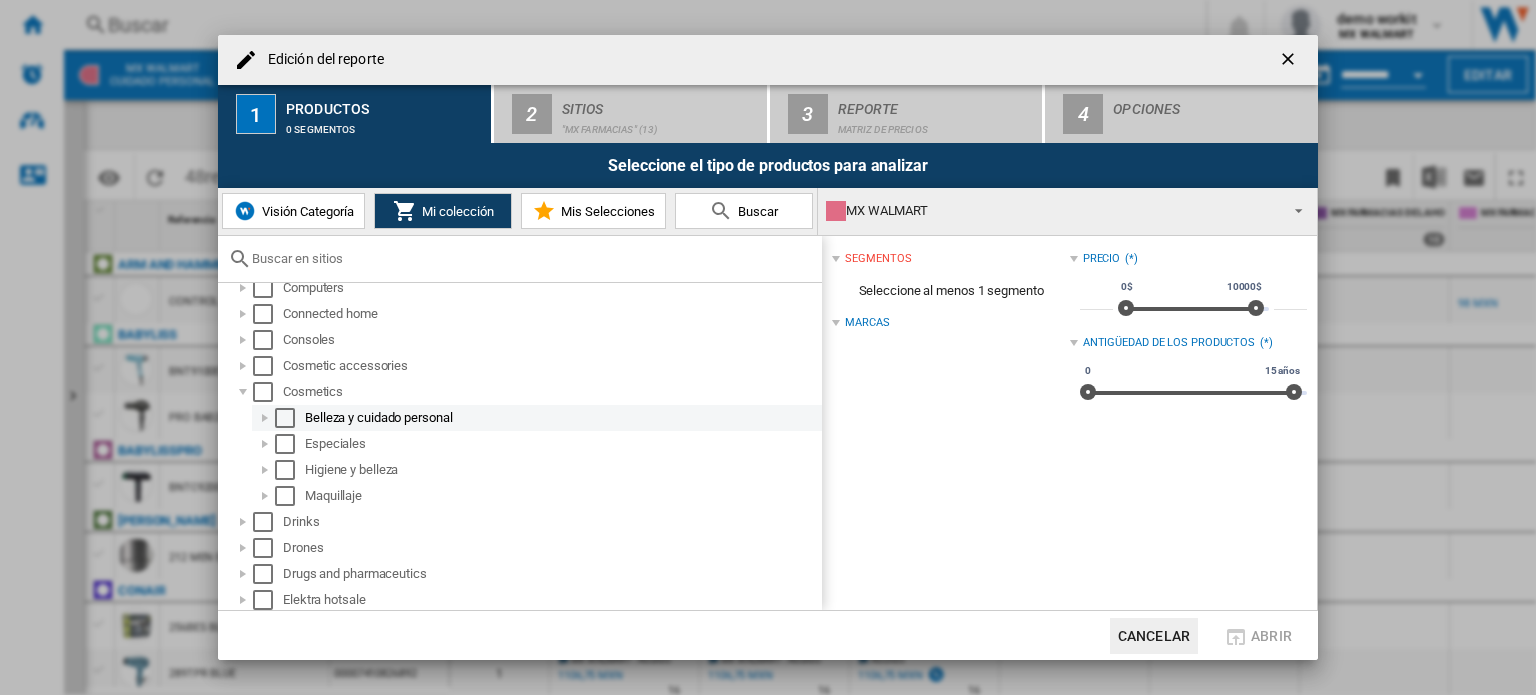 click at bounding box center (265, 418) 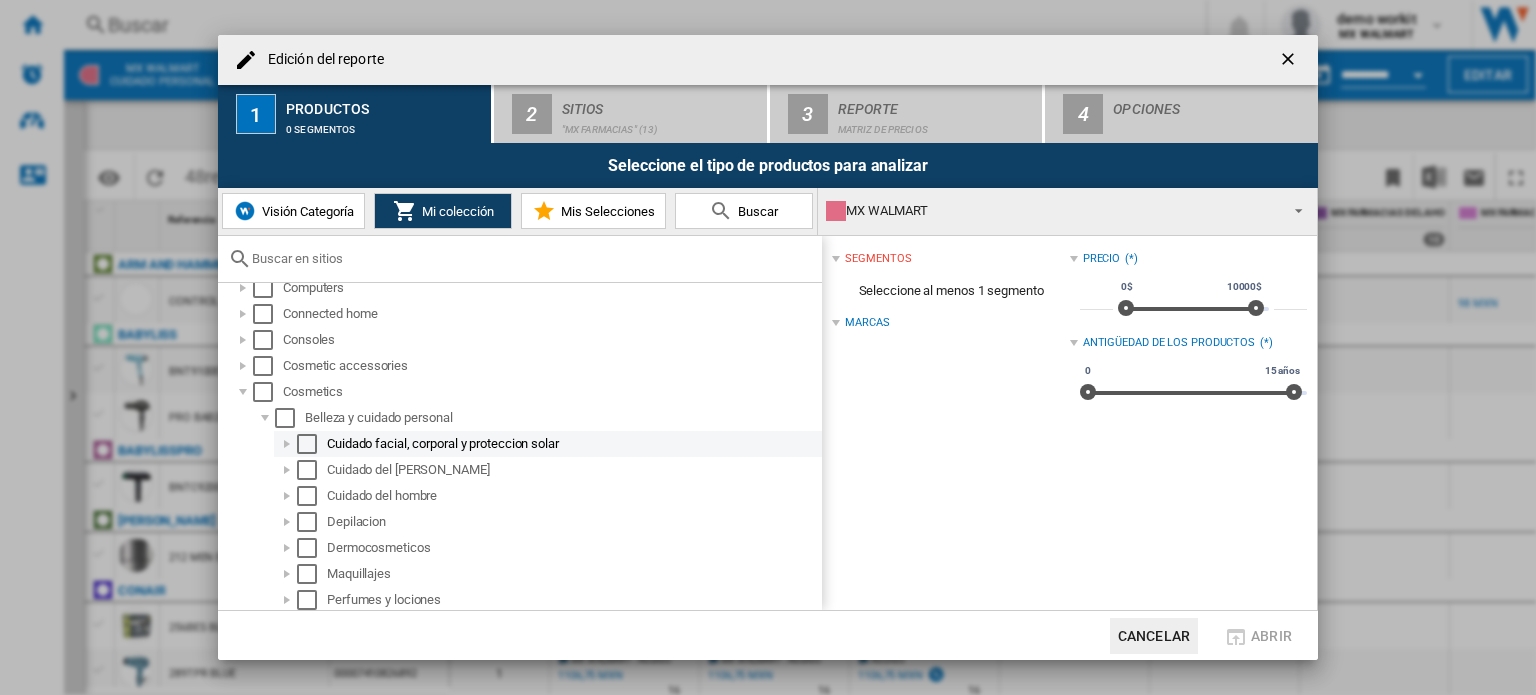 click at bounding box center [287, 444] 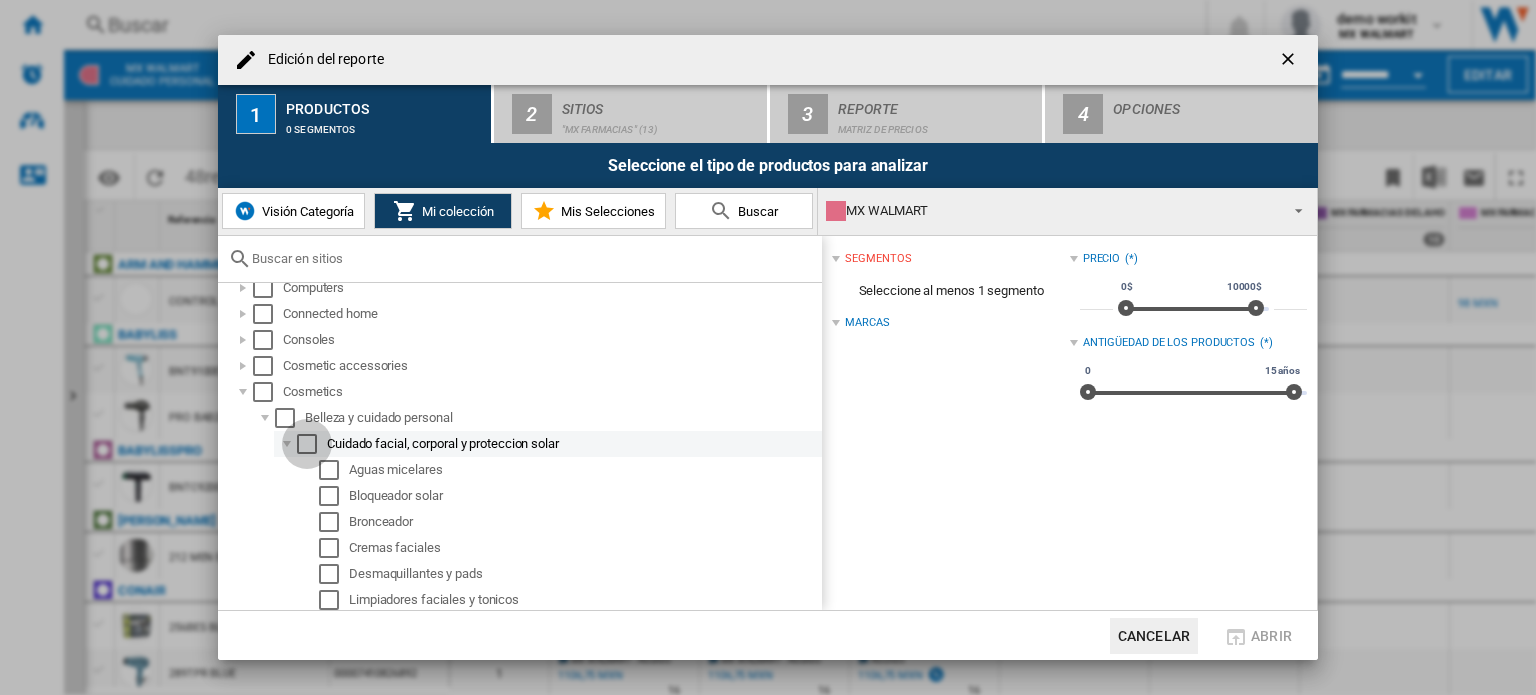 click at bounding box center (307, 444) 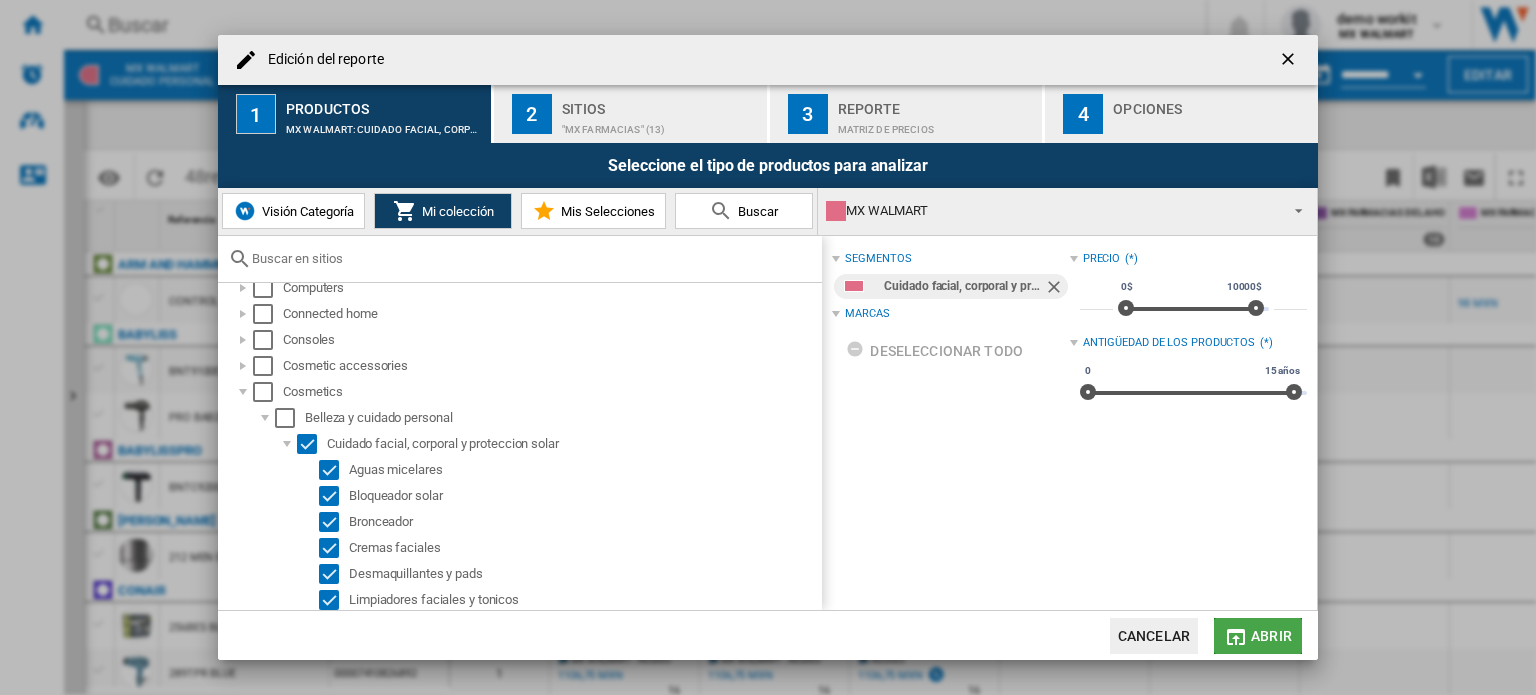 click on "Abrir" 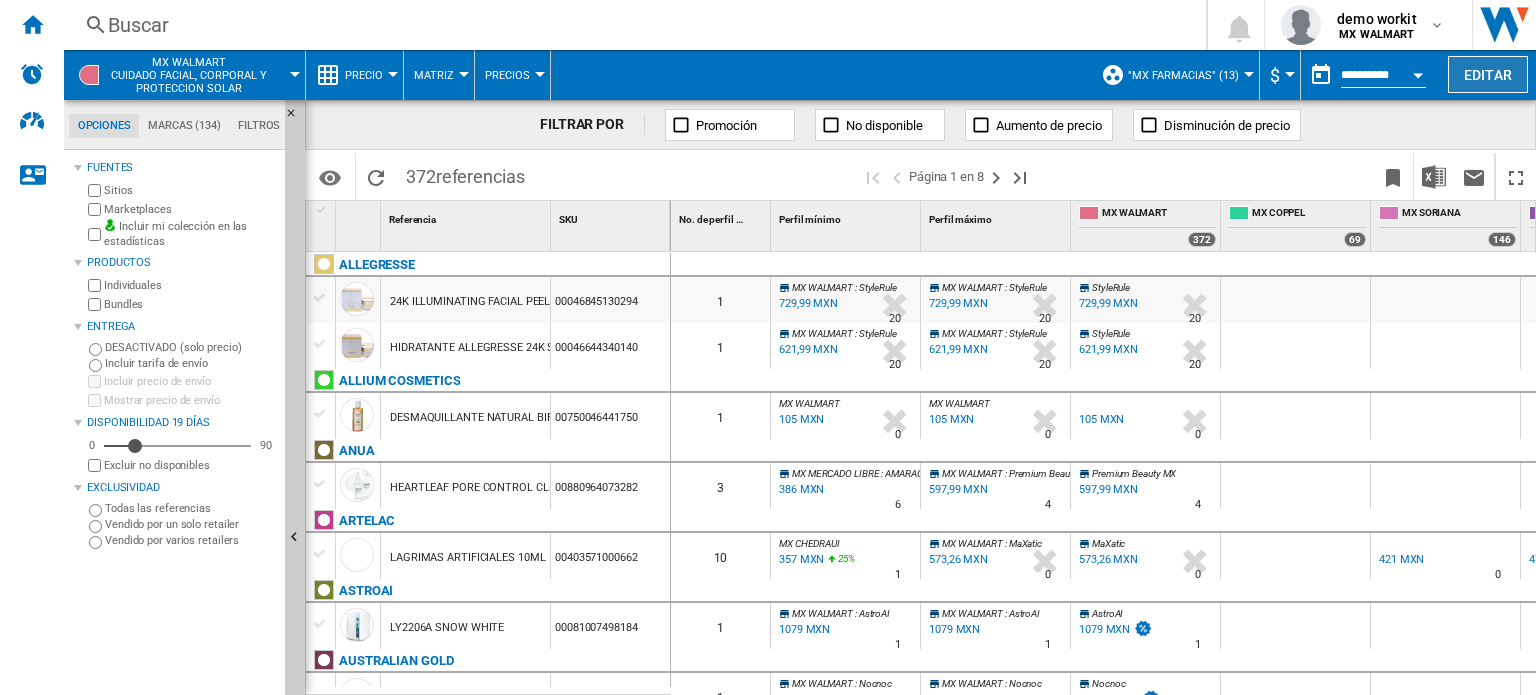 click on "Editar" at bounding box center [1488, 74] 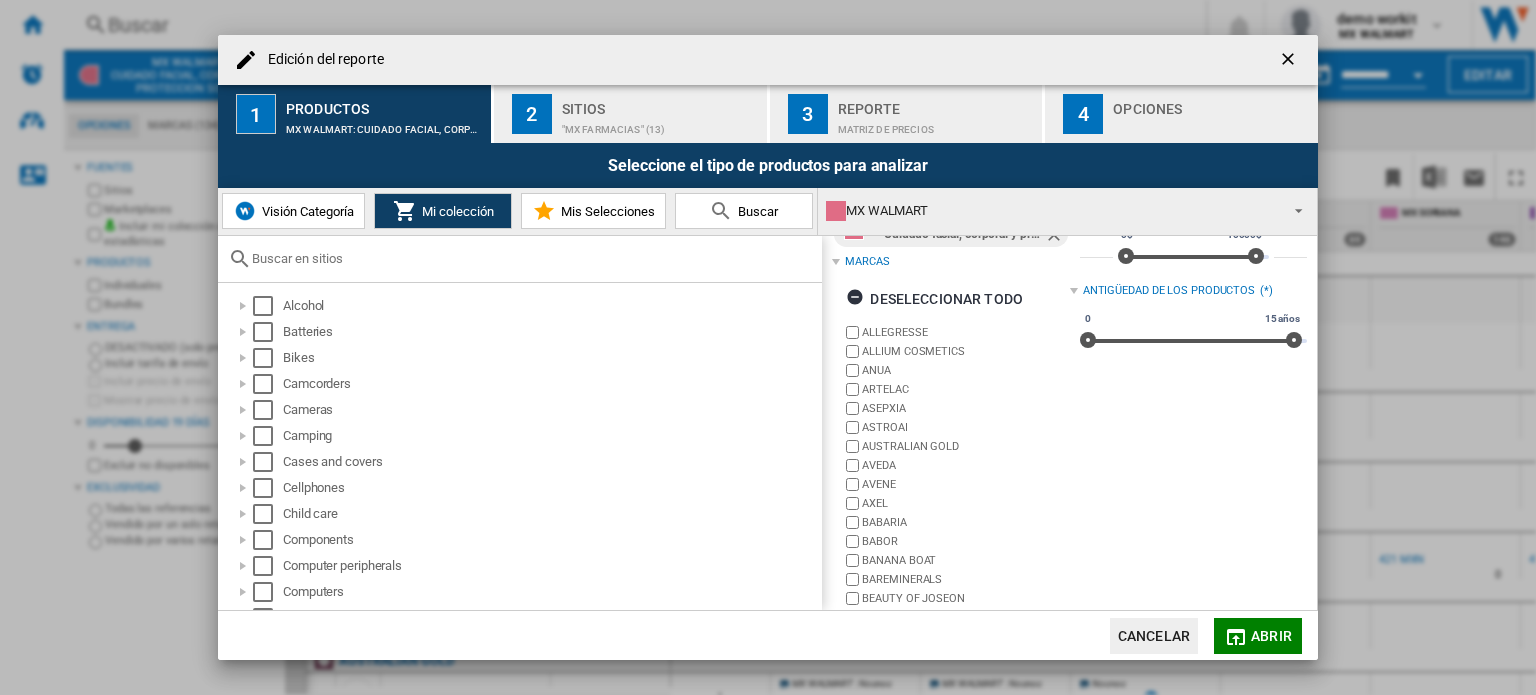 scroll, scrollTop: 68, scrollLeft: 0, axis: vertical 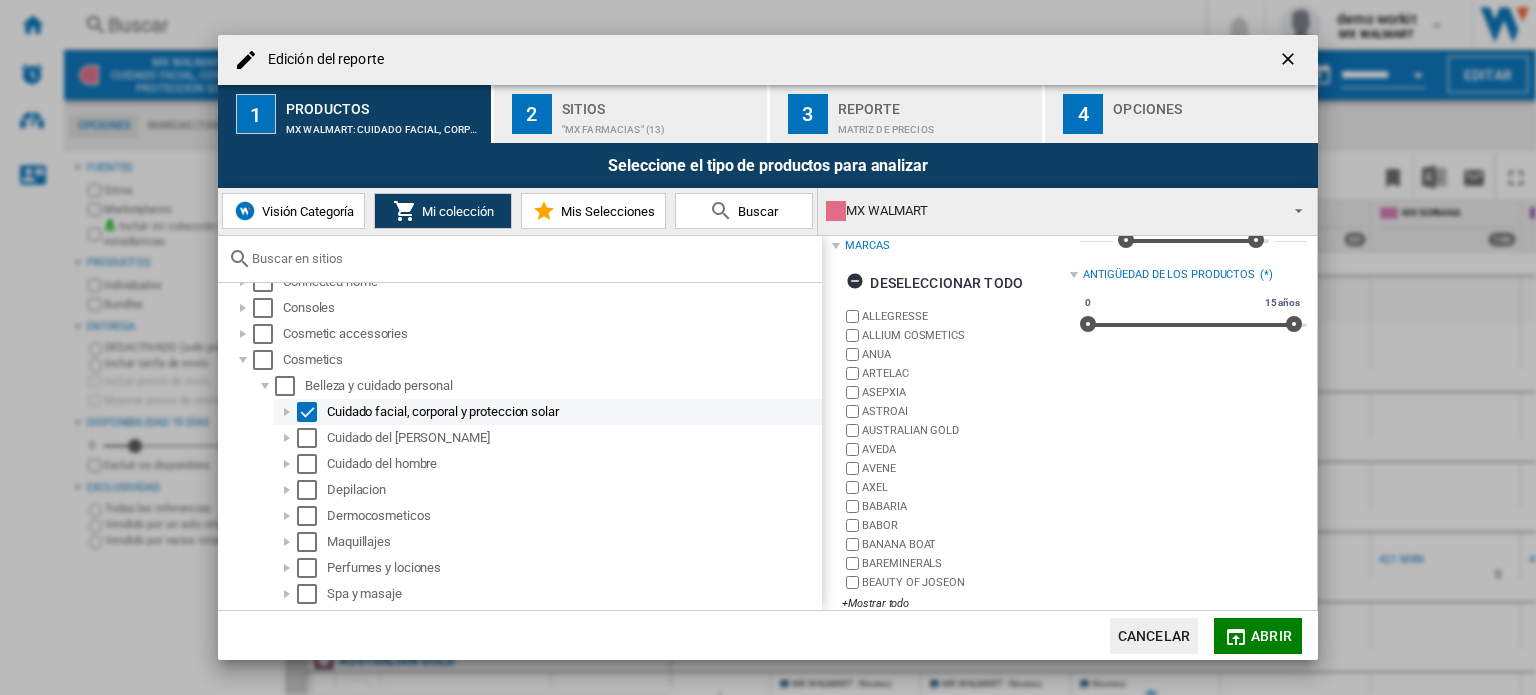 click at bounding box center [287, 412] 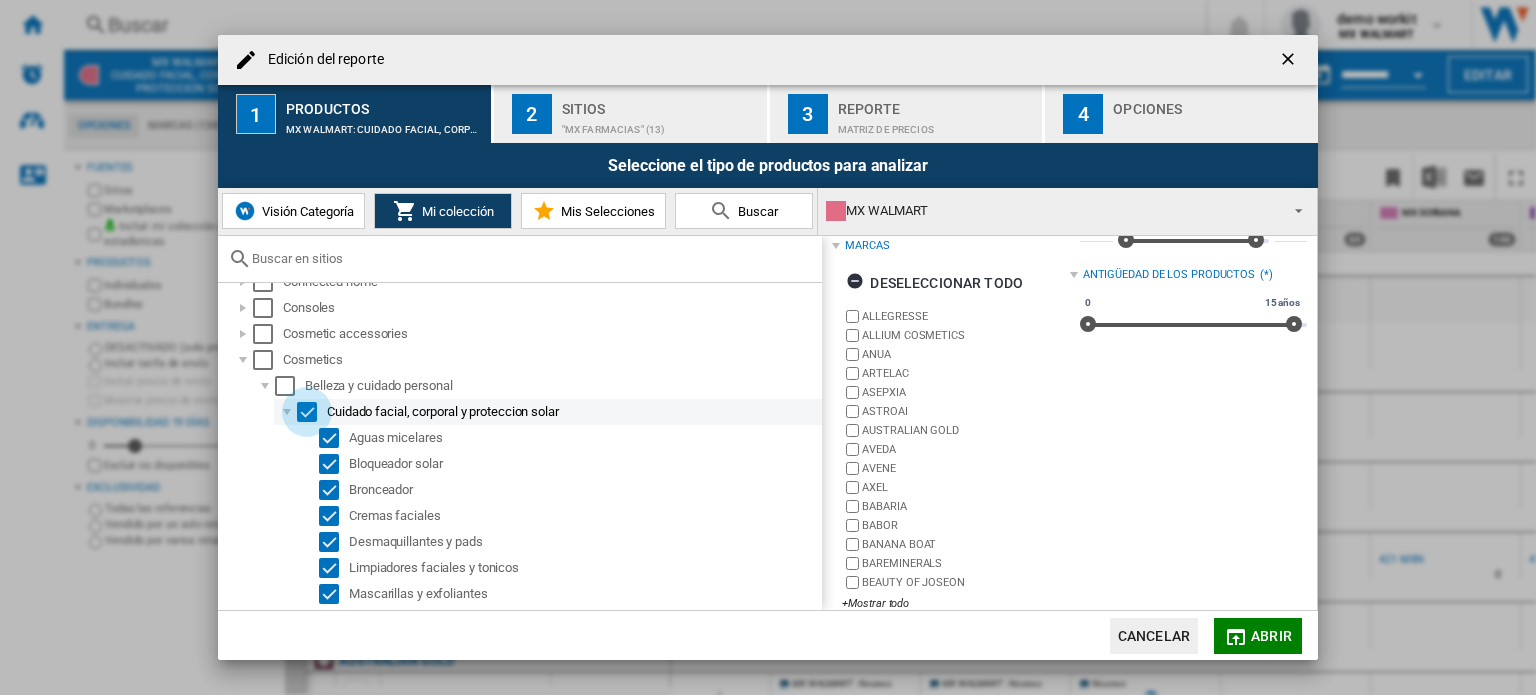 click at bounding box center (307, 412) 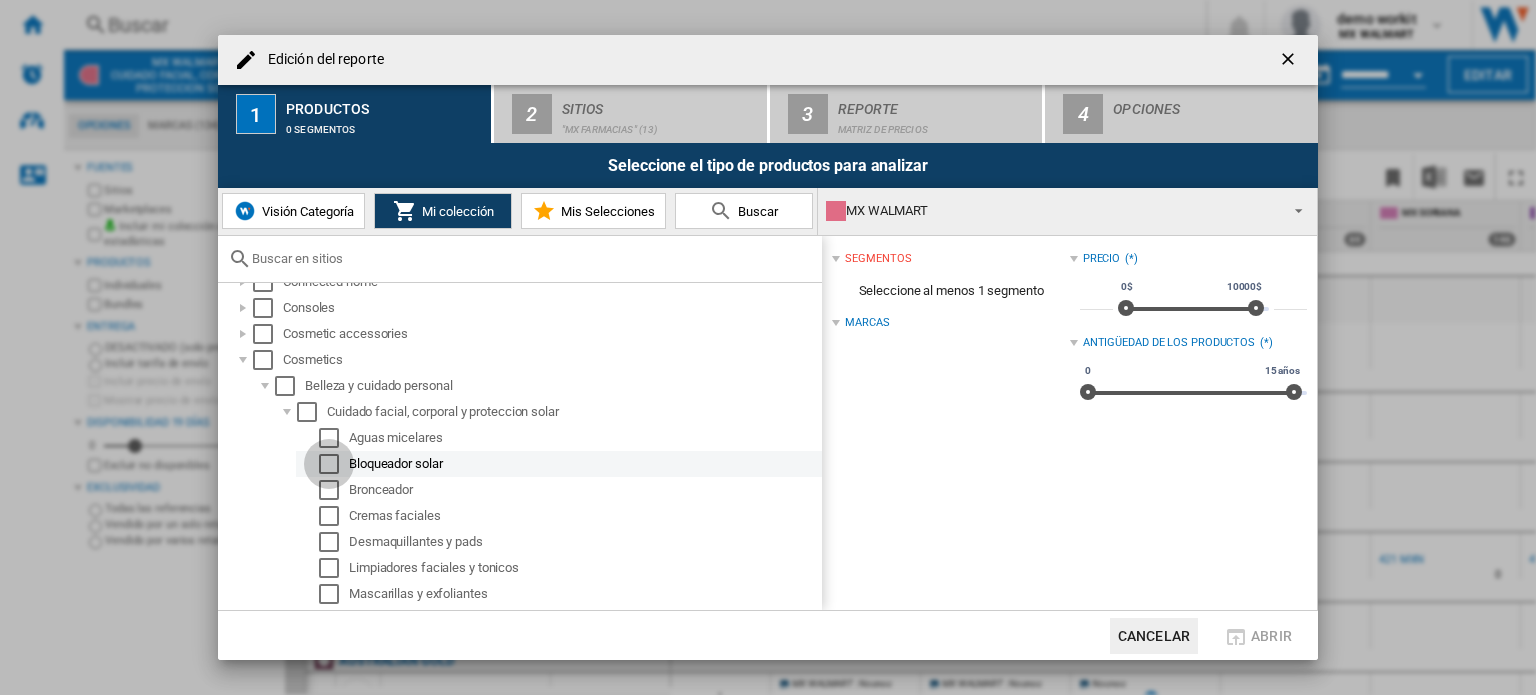 click at bounding box center [329, 464] 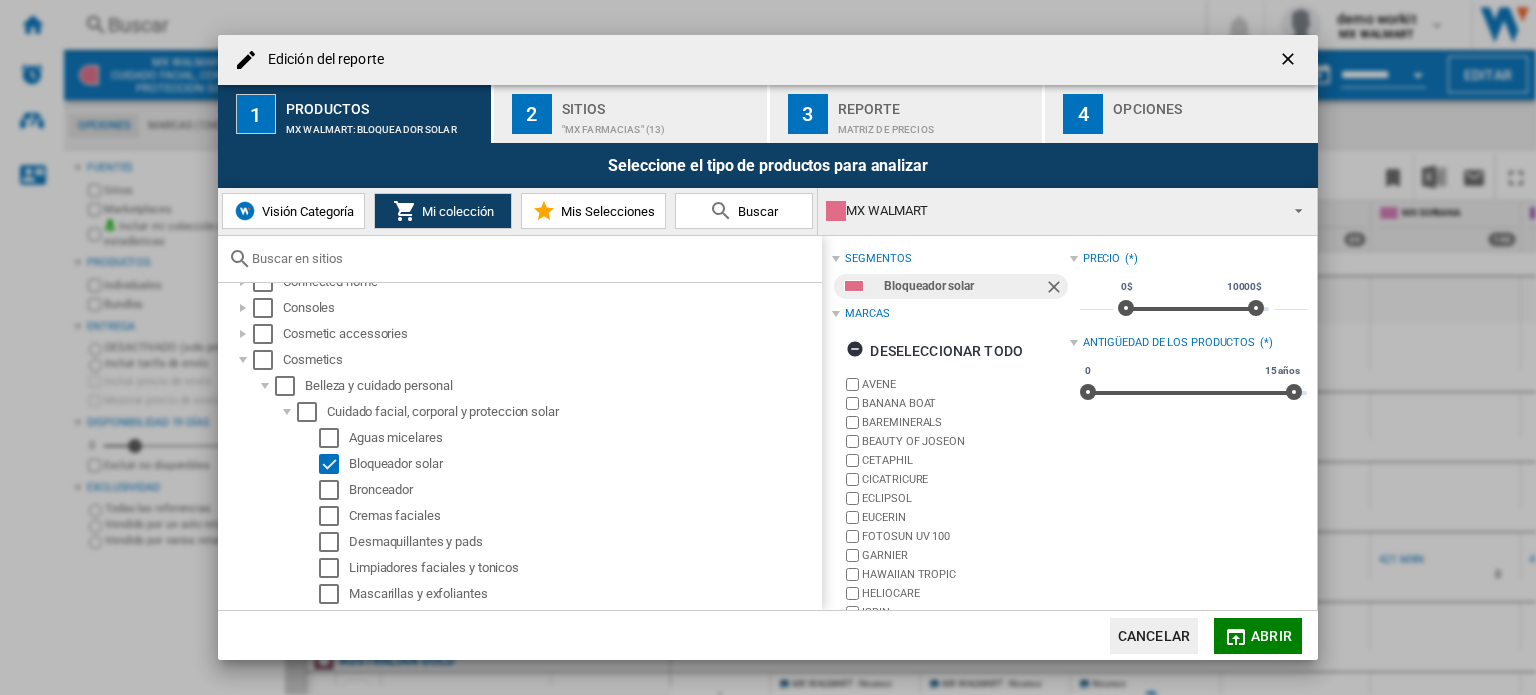 click on "Abrir" 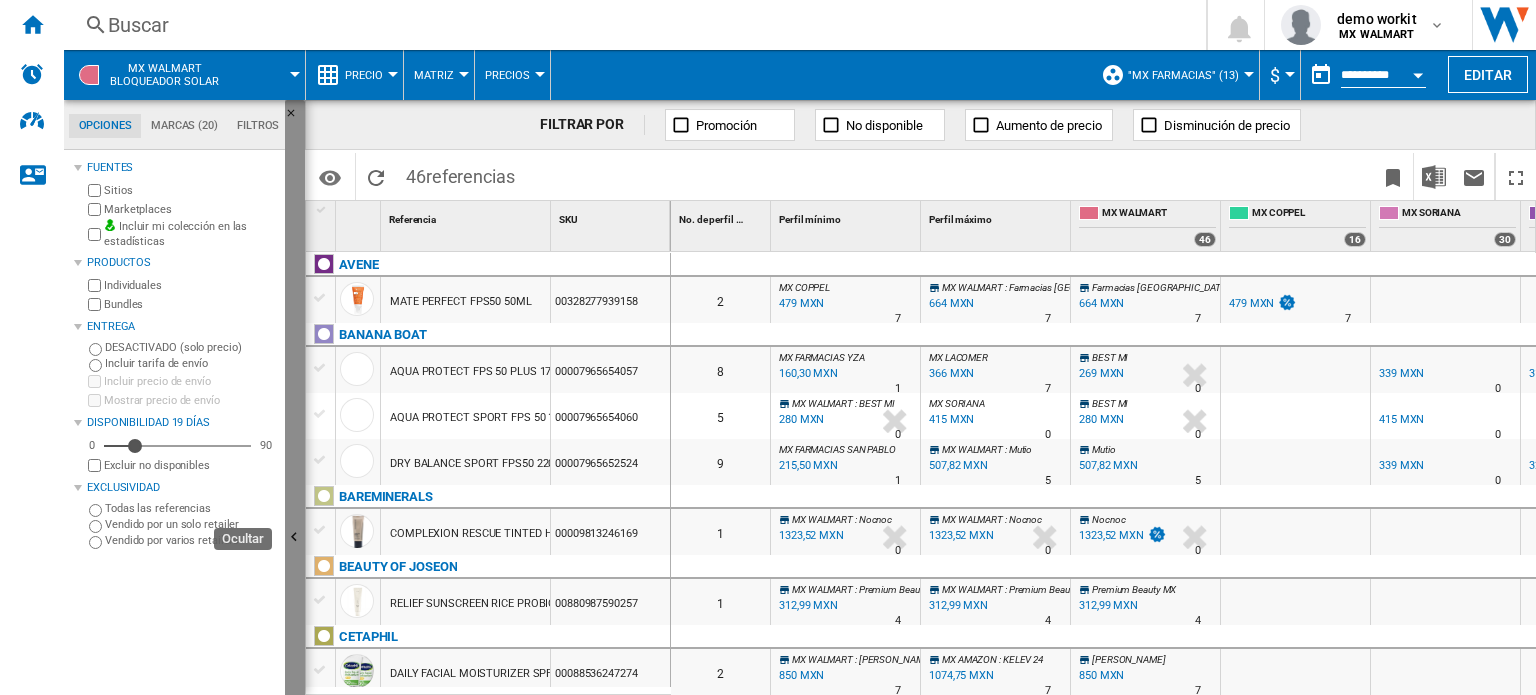 click at bounding box center (297, 540) 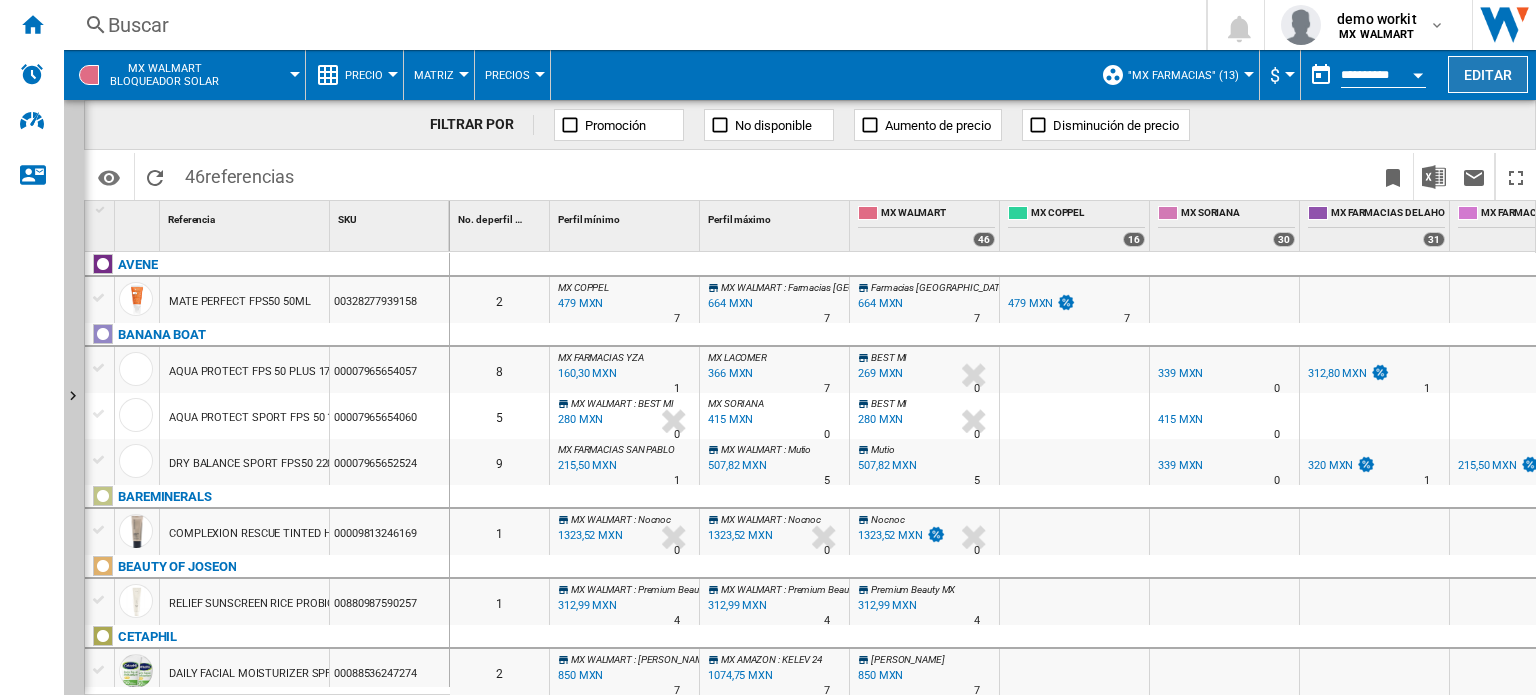 click on "Editar" at bounding box center (1488, 74) 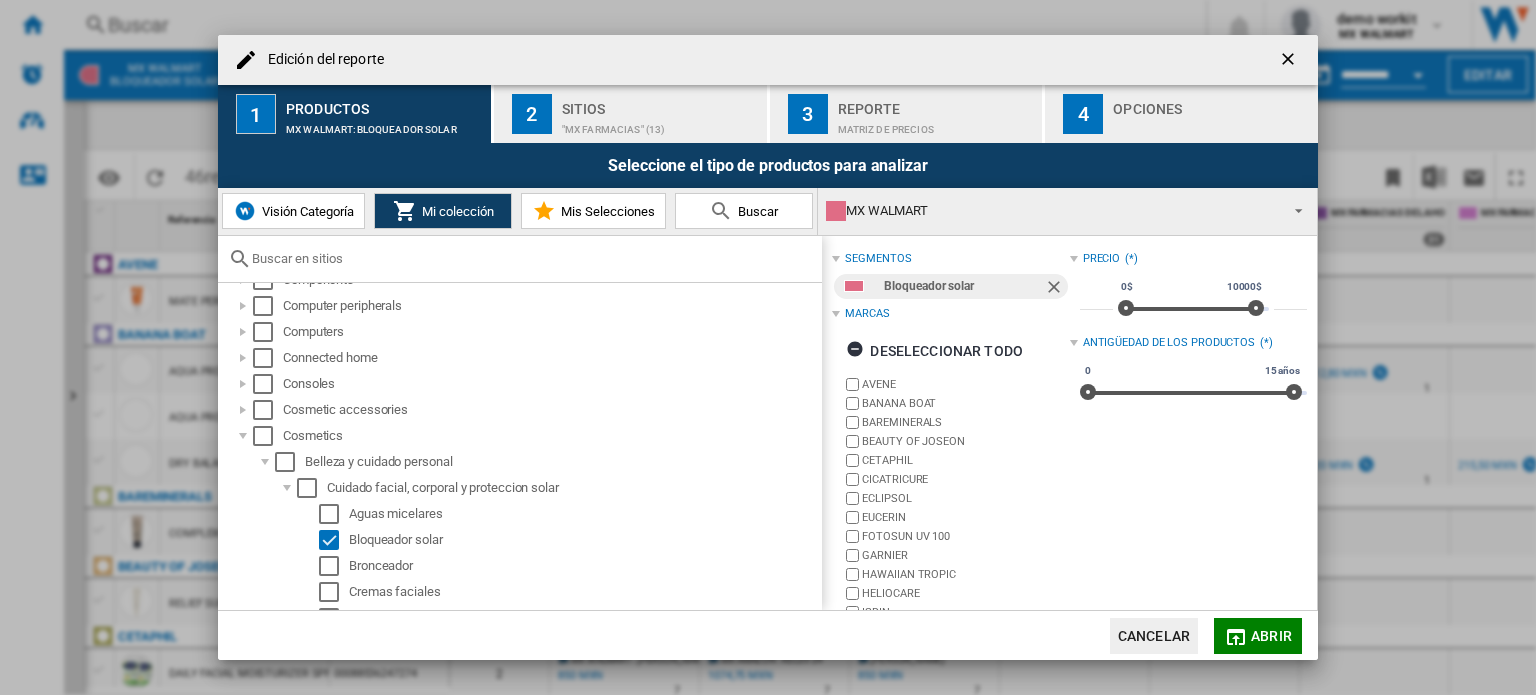scroll, scrollTop: 244, scrollLeft: 0, axis: vertical 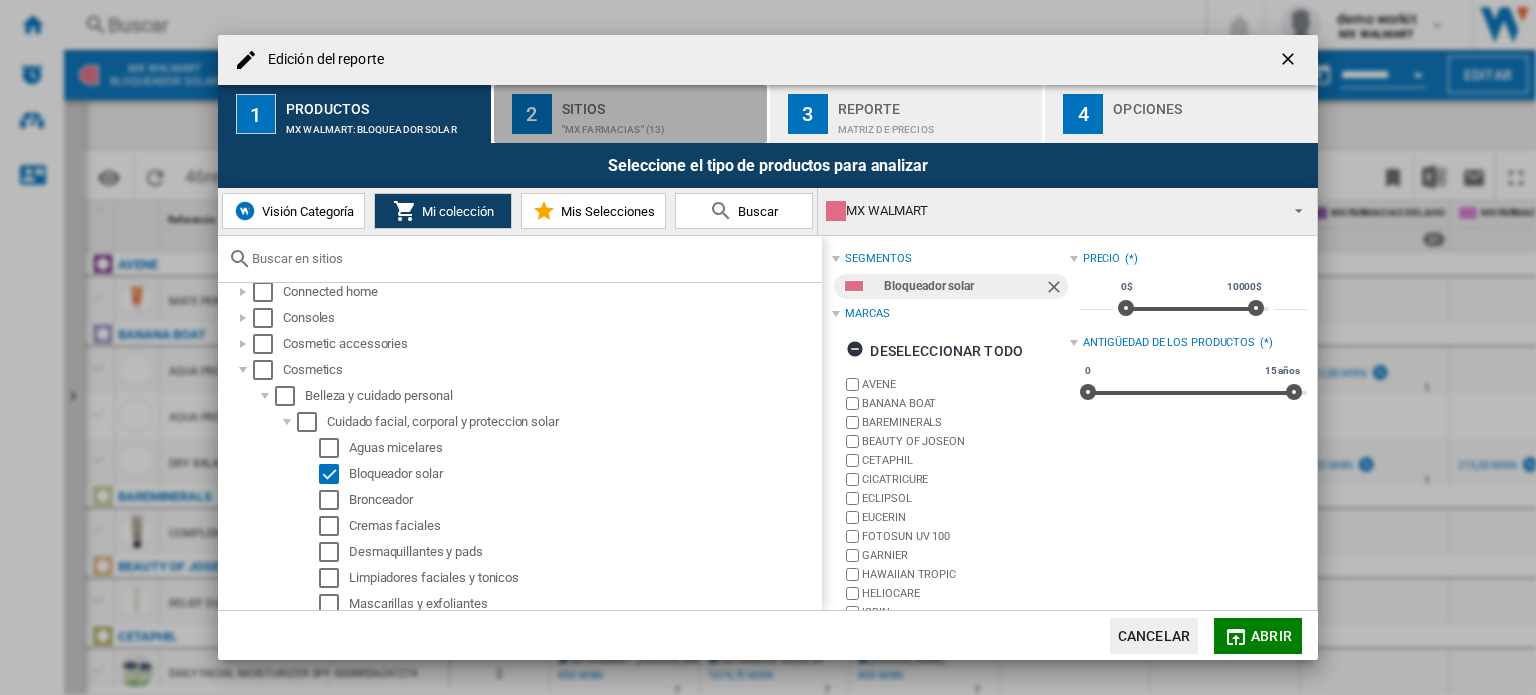 click on "Sitios" at bounding box center [660, 103] 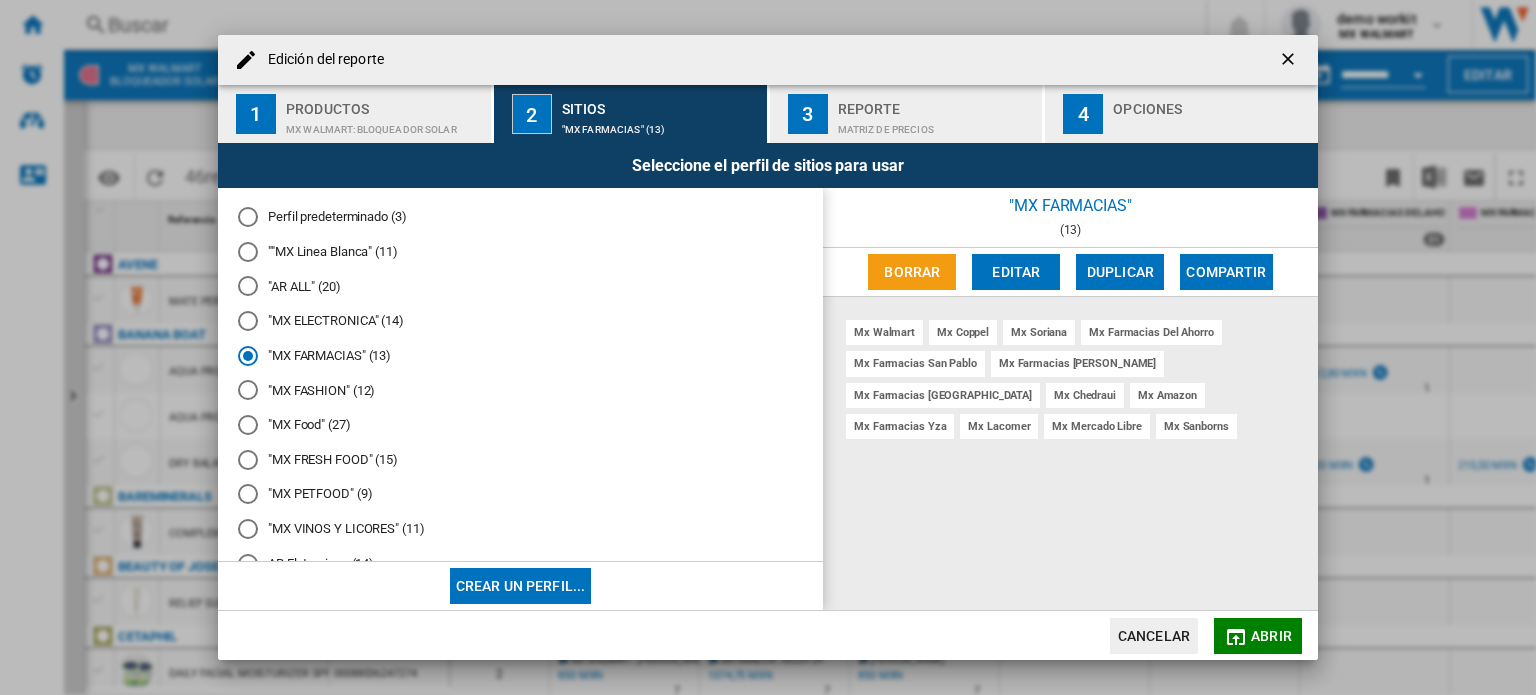 click on "Abrir" 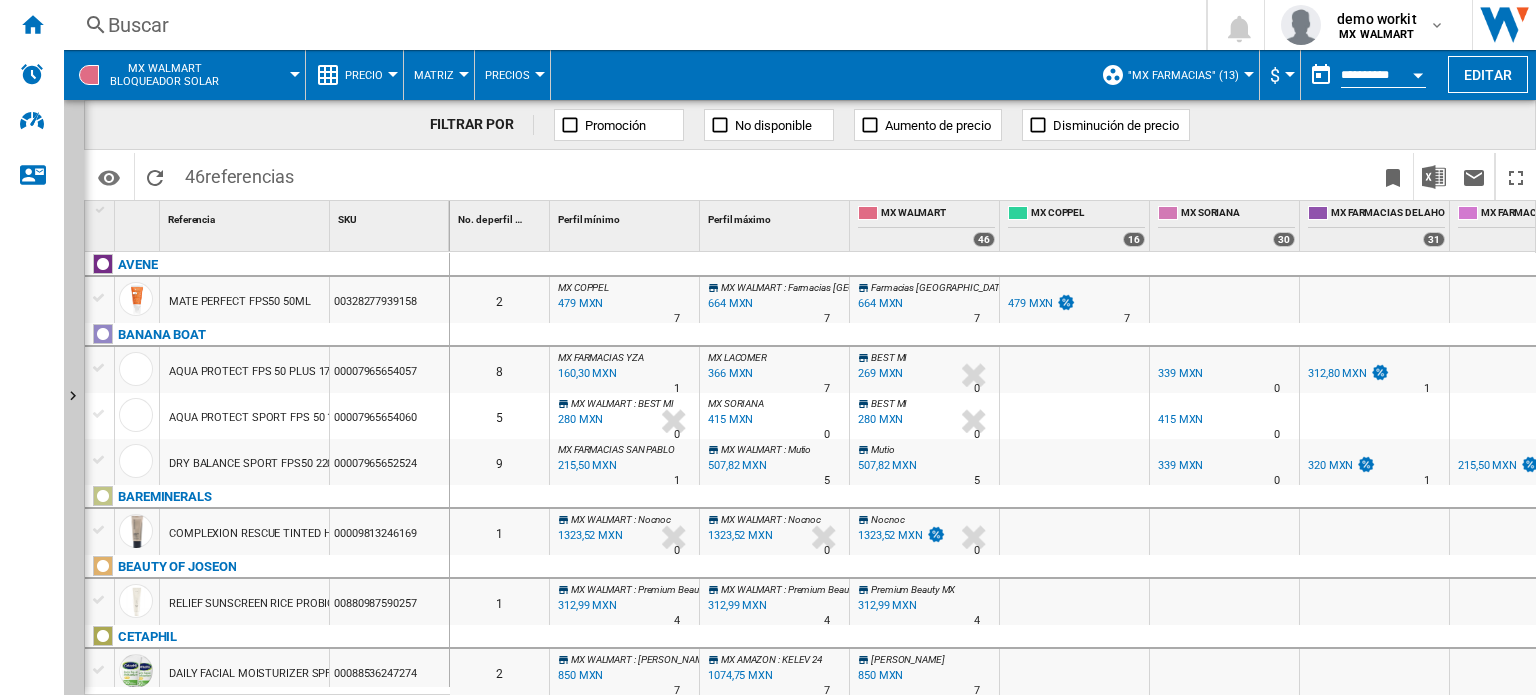 scroll, scrollTop: 0, scrollLeft: 296, axis: horizontal 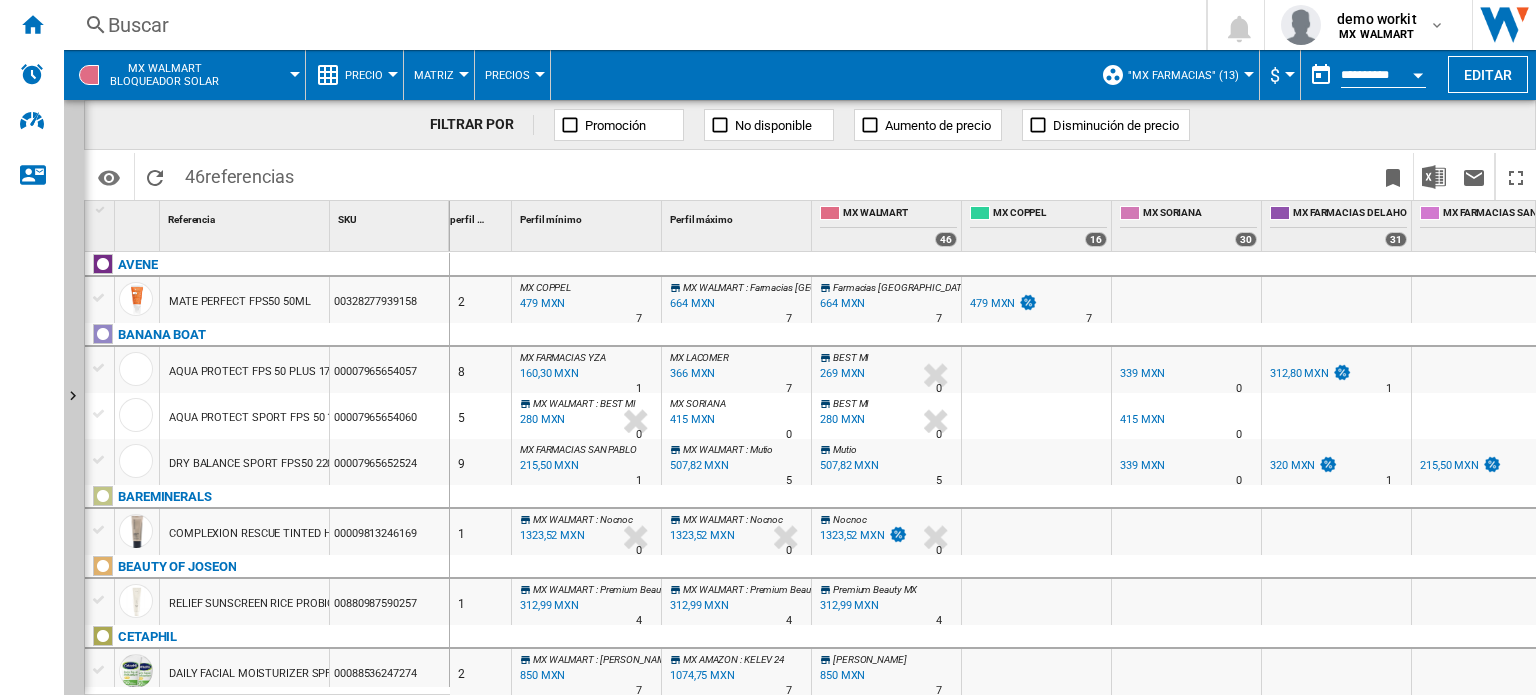 click on "664 MXN" at bounding box center (842, 303) 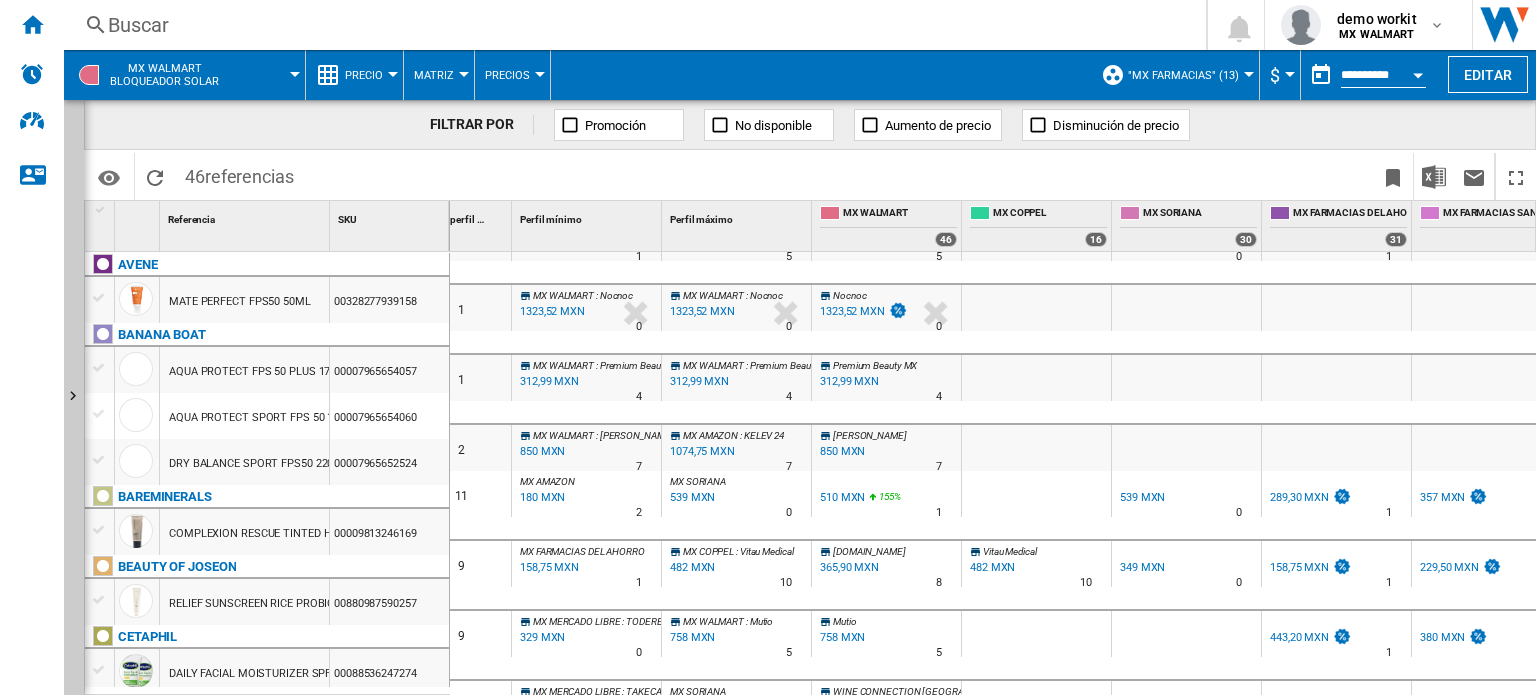 scroll, scrollTop: 224, scrollLeft: 0, axis: vertical 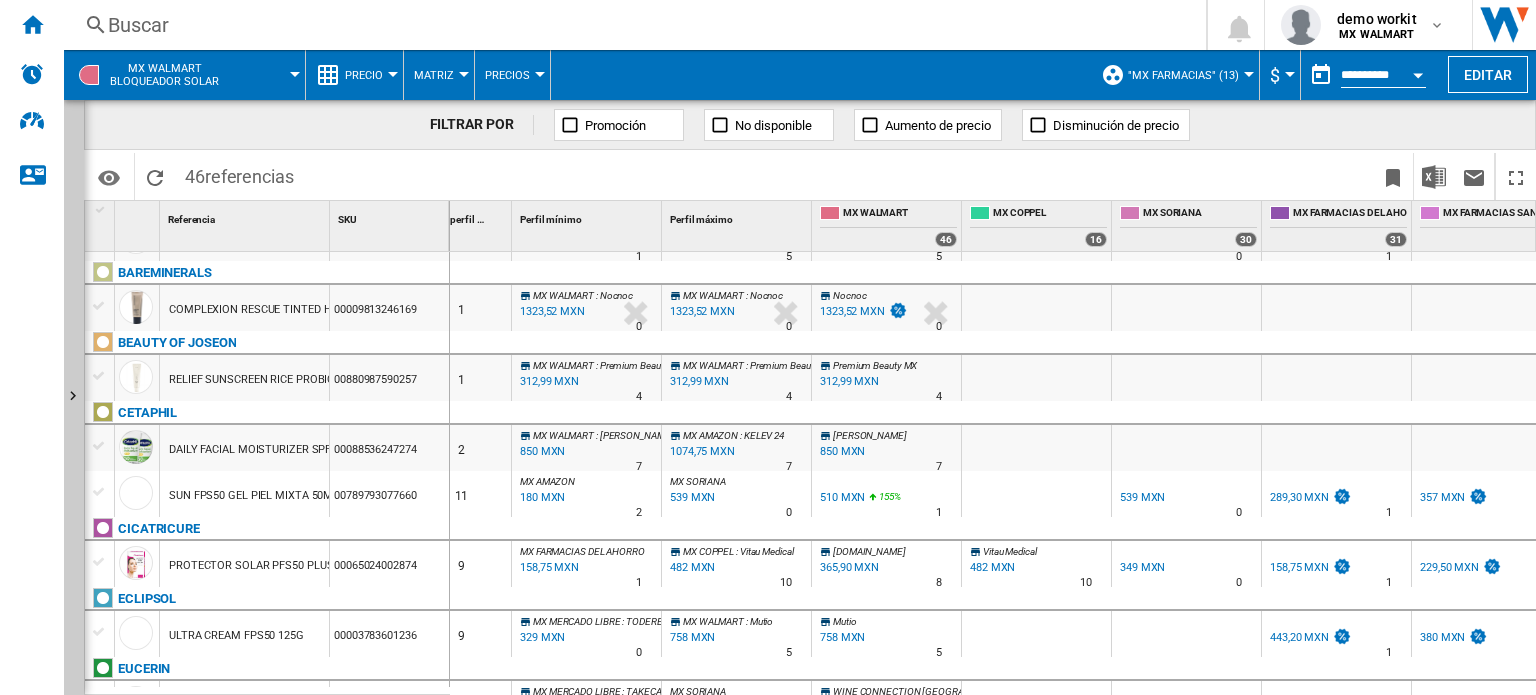 click on "Precio" at bounding box center (369, 75) 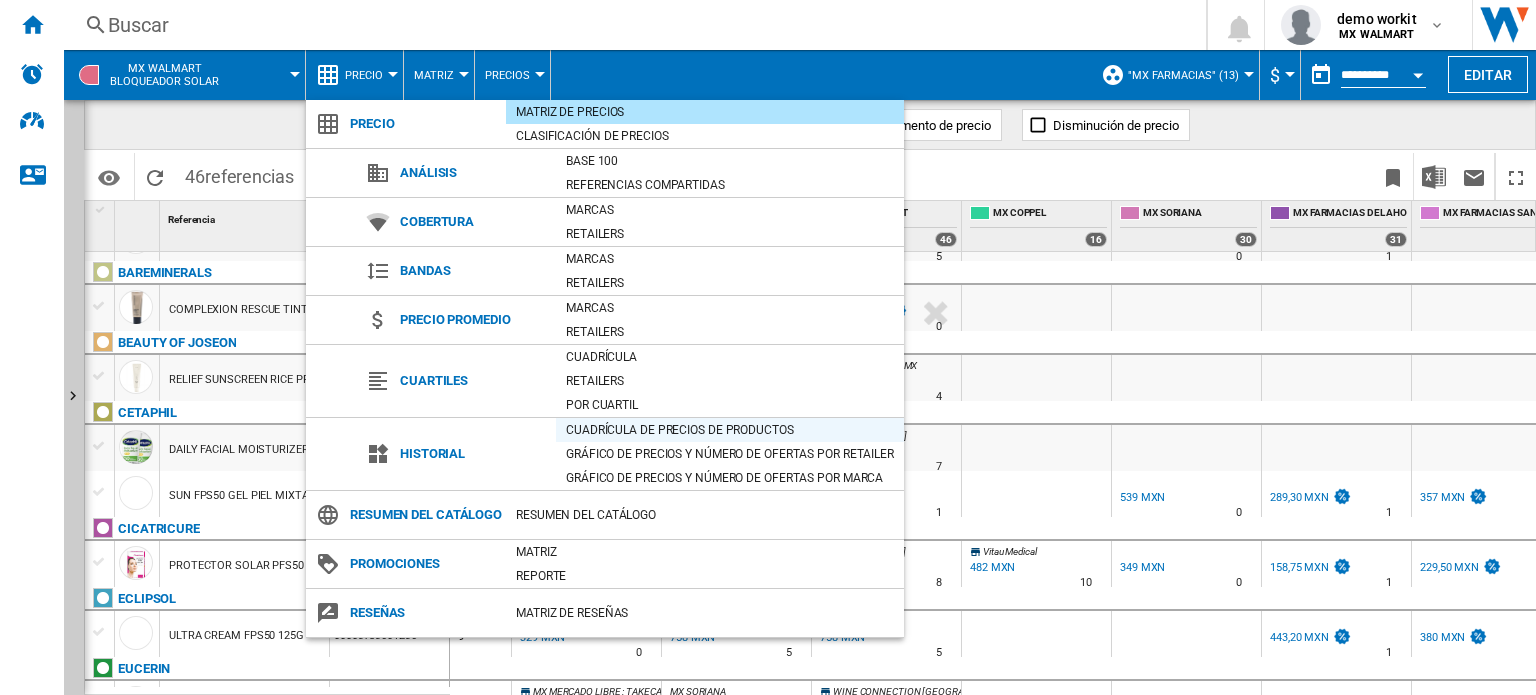 click on "Cuadrícula de precios de productos" at bounding box center (730, 430) 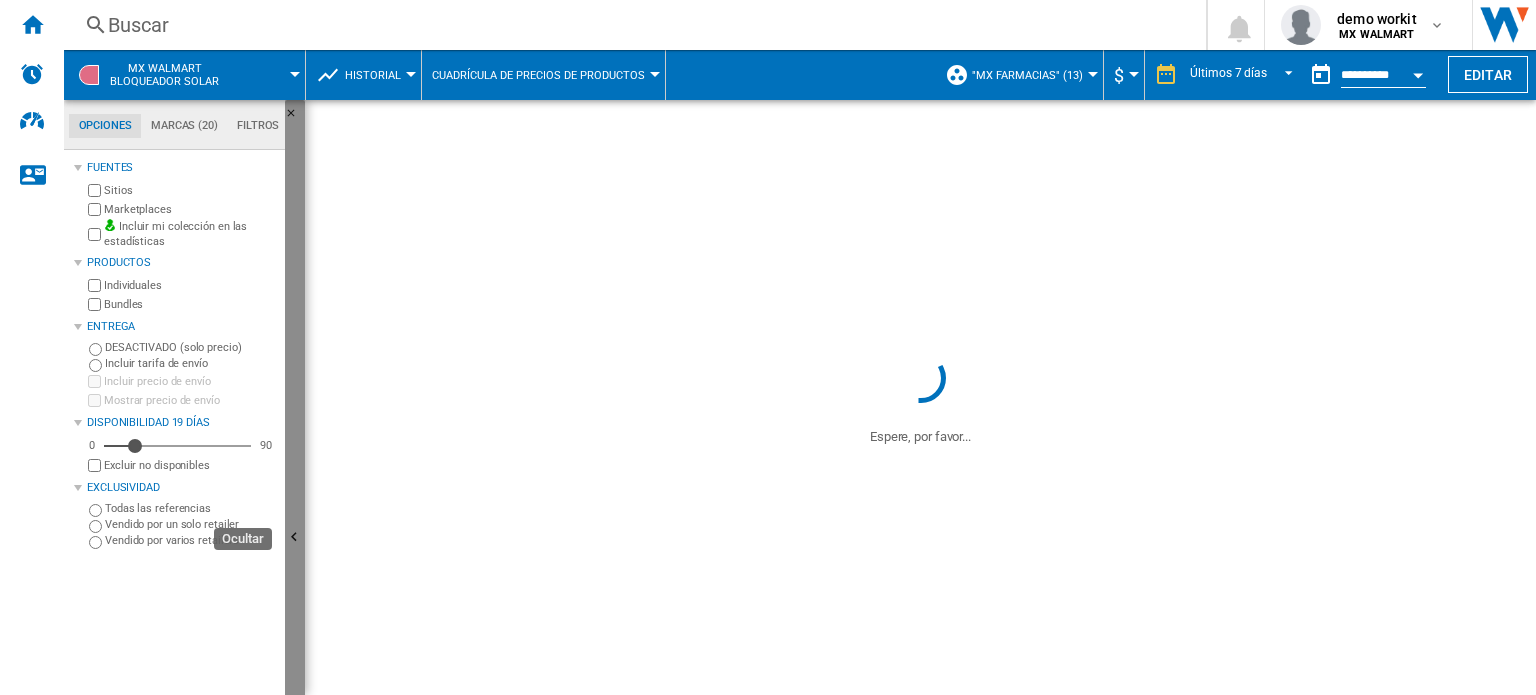 click at bounding box center [295, 538] 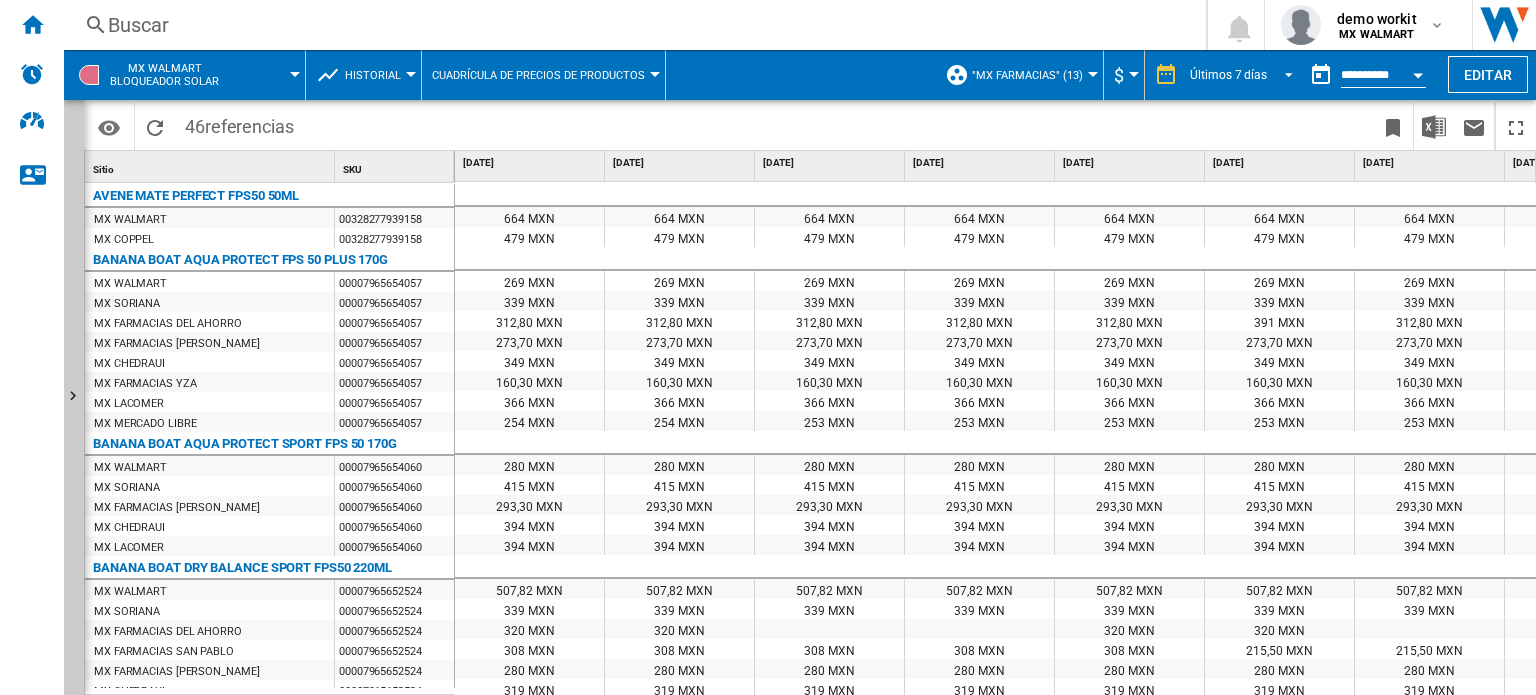 click on "Últimos 7 días" at bounding box center (1244, 75) 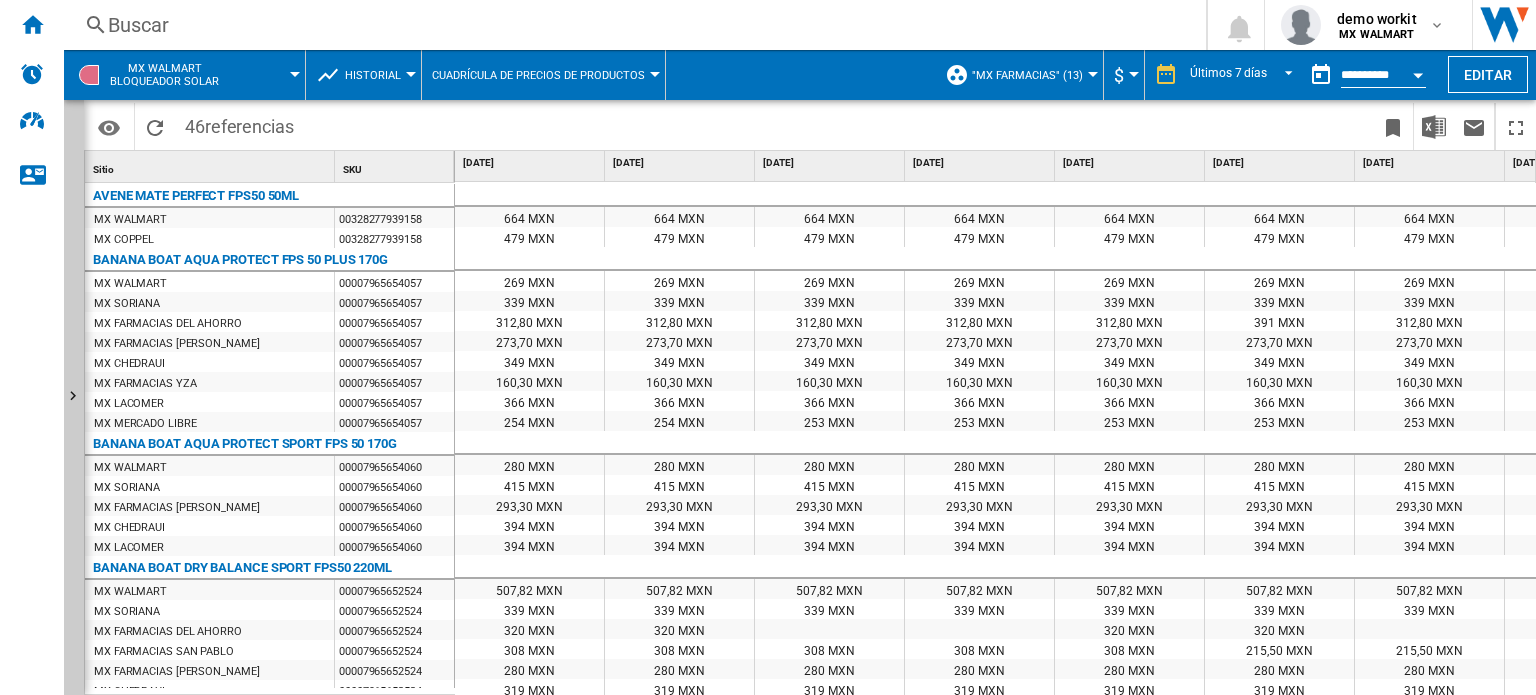 scroll, scrollTop: 29, scrollLeft: 0, axis: vertical 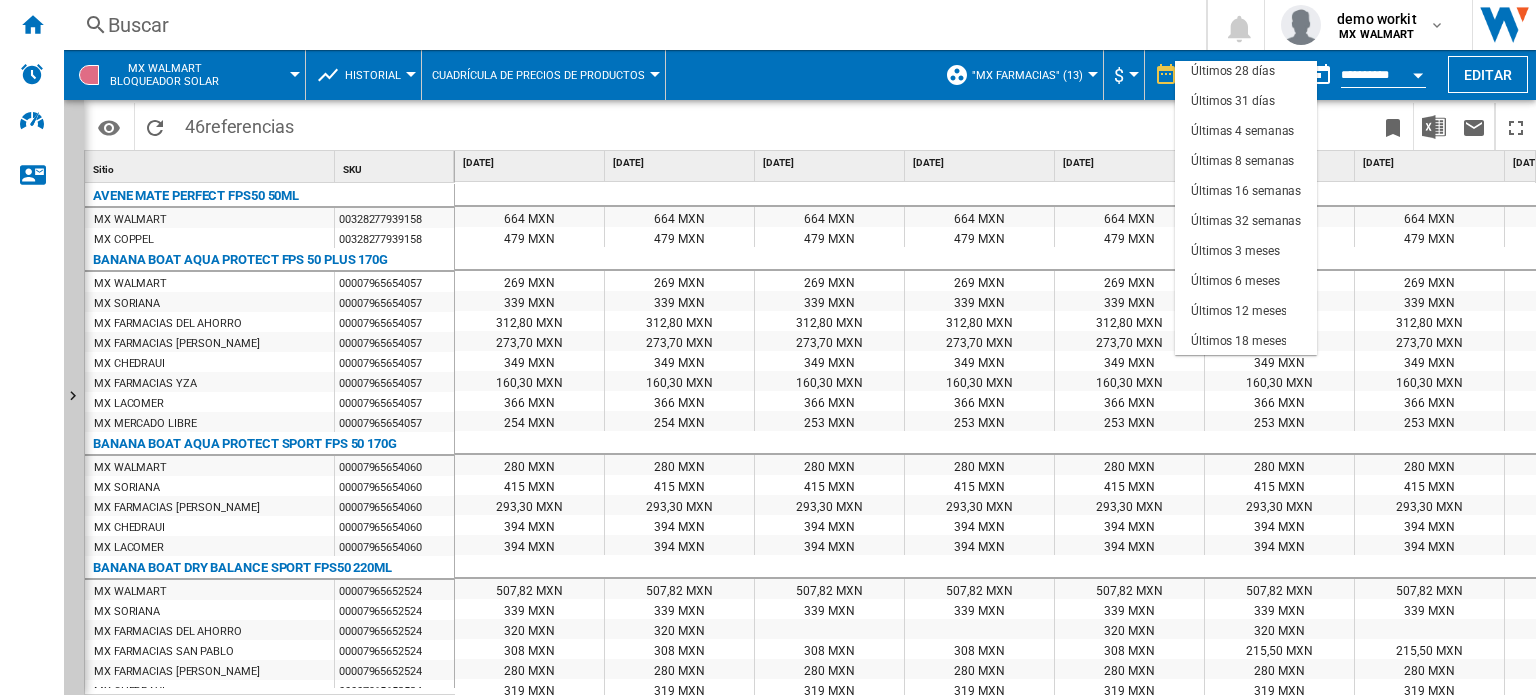 click at bounding box center (768, 347) 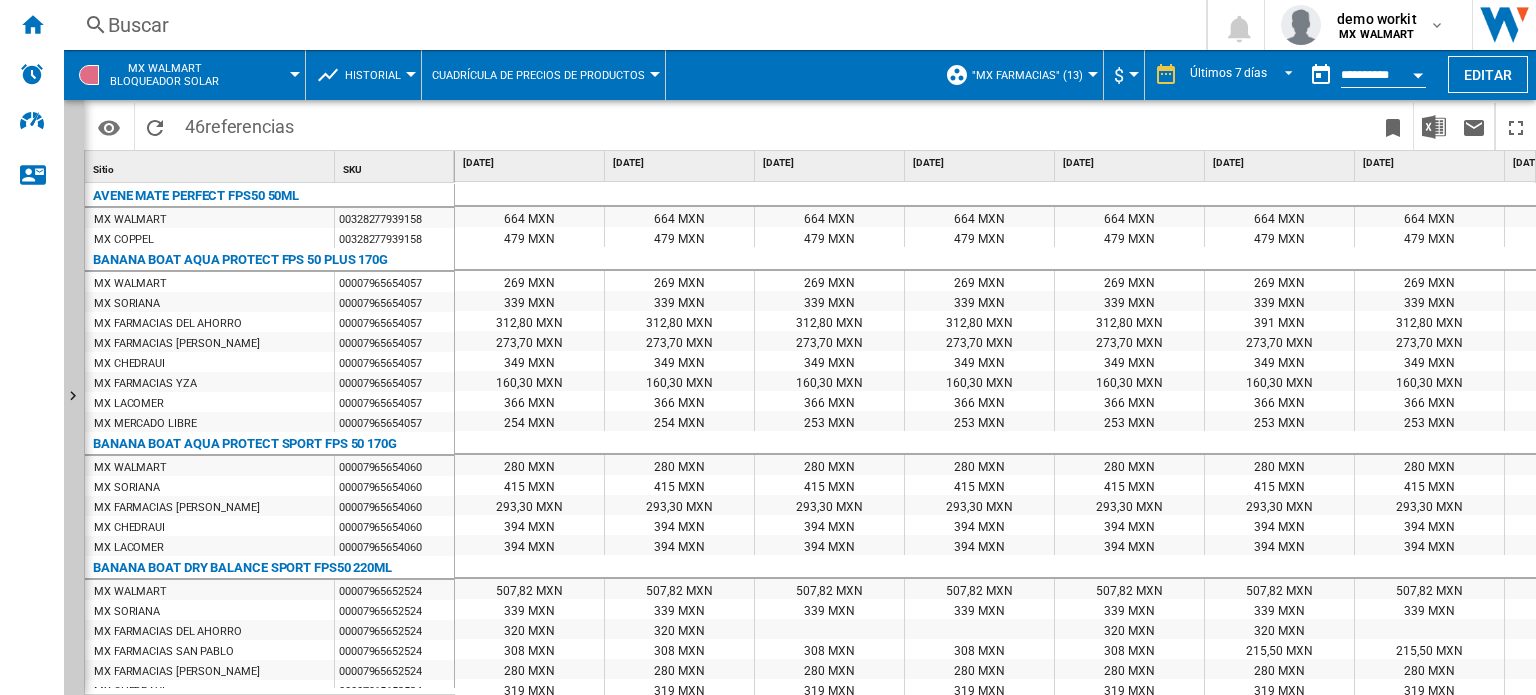 click on "Cuadrícula de precios de productos" at bounding box center [538, 75] 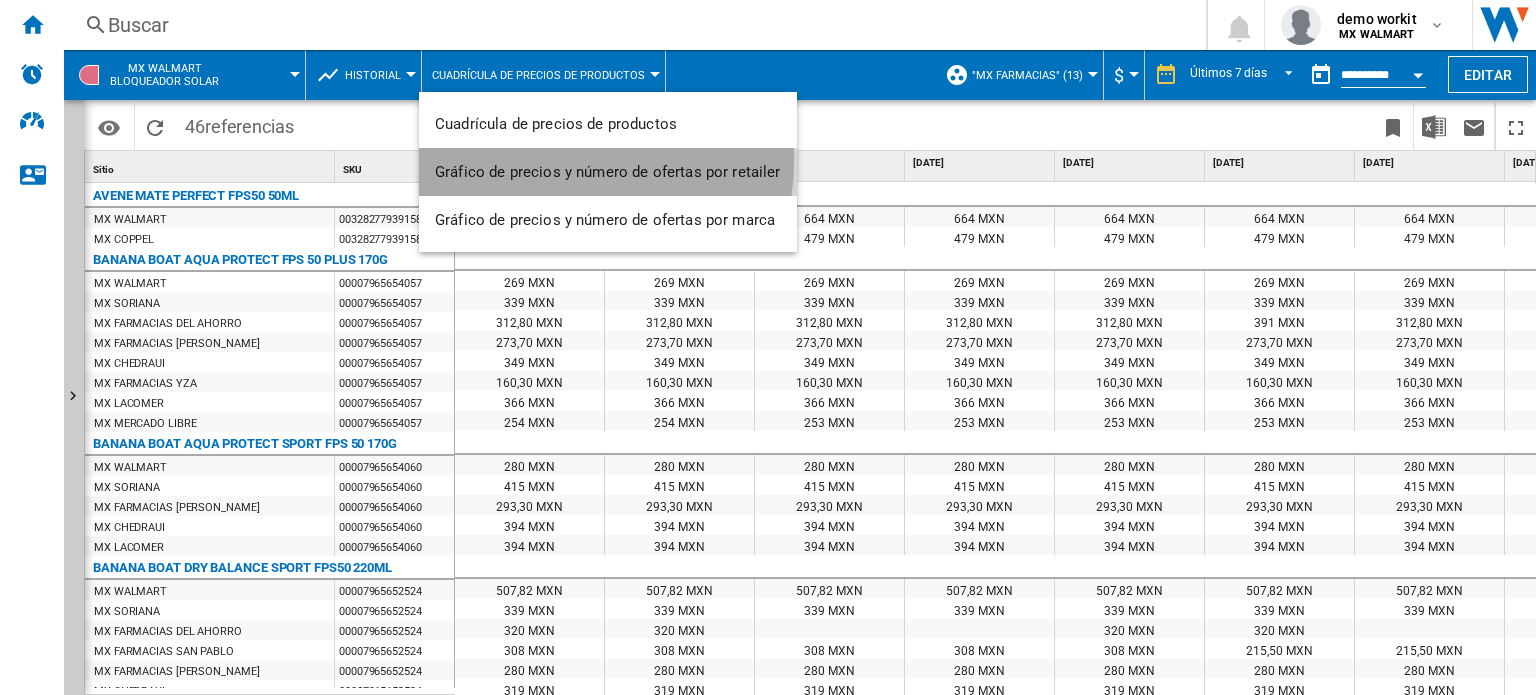 click on "Gráfico de precios y número de ofertas por retailer" at bounding box center [608, 172] 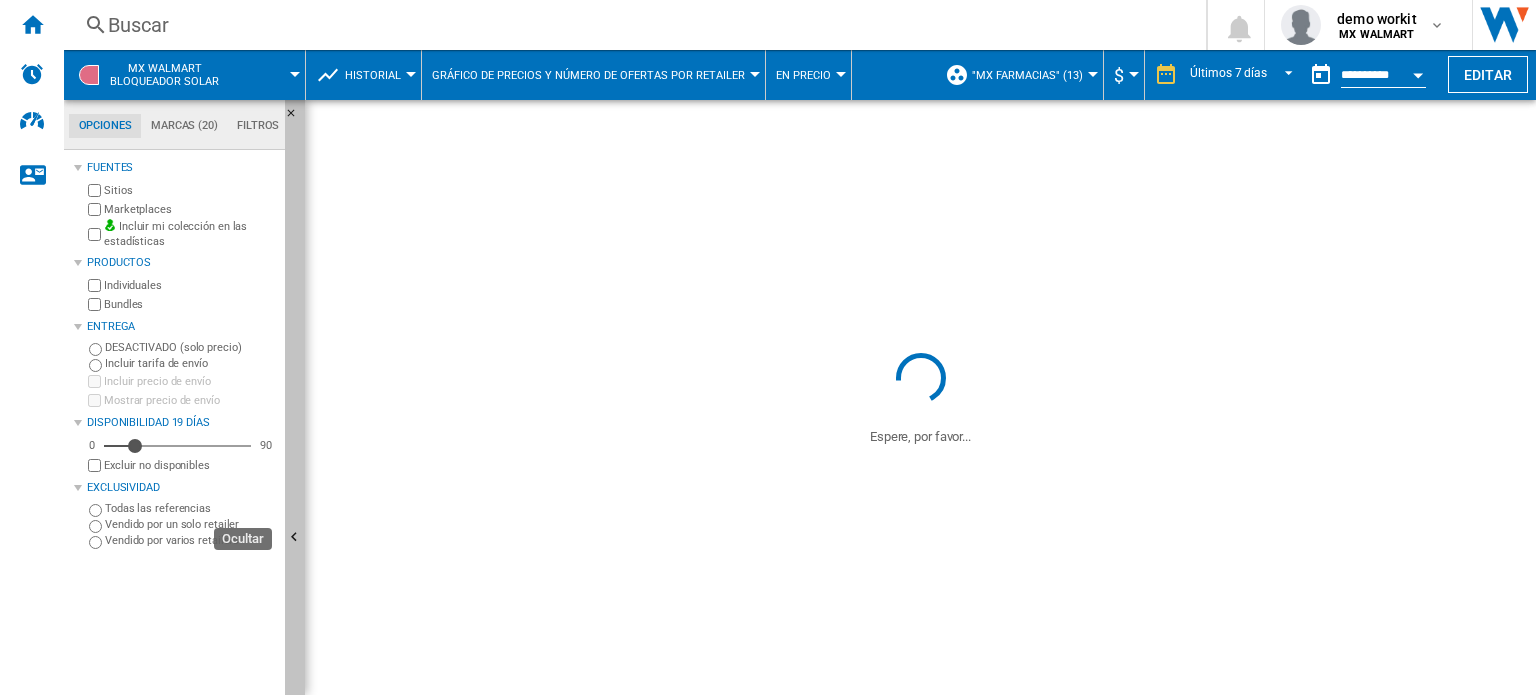 click at bounding box center (295, 538) 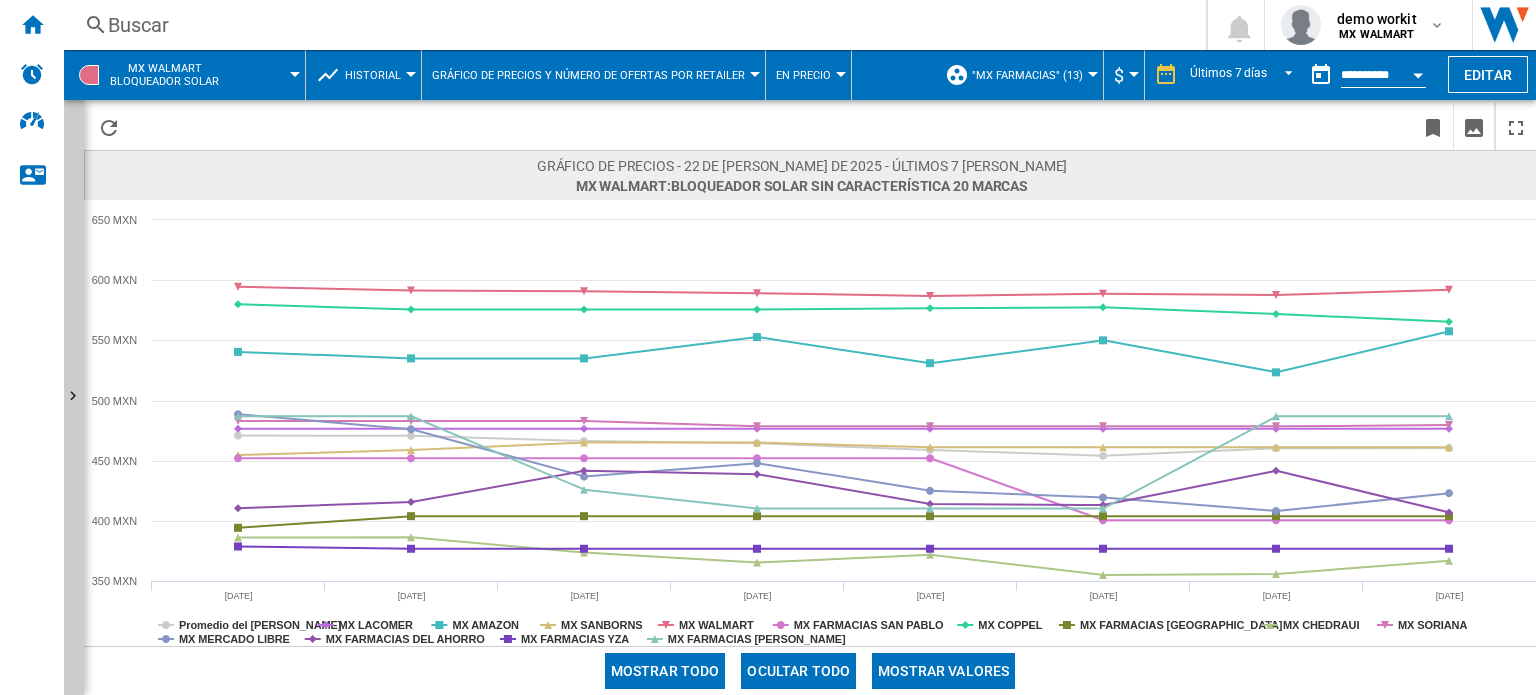 click 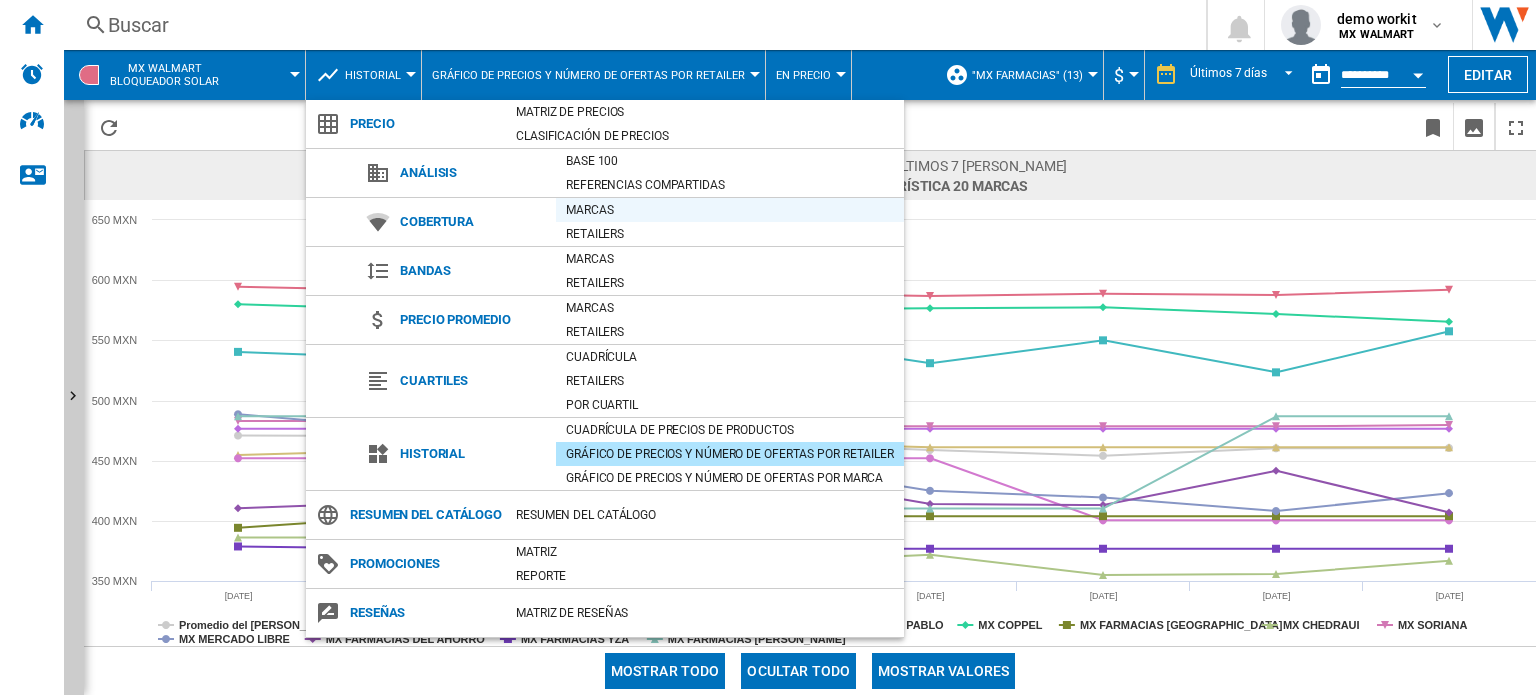 click on "Marcas" at bounding box center [730, 210] 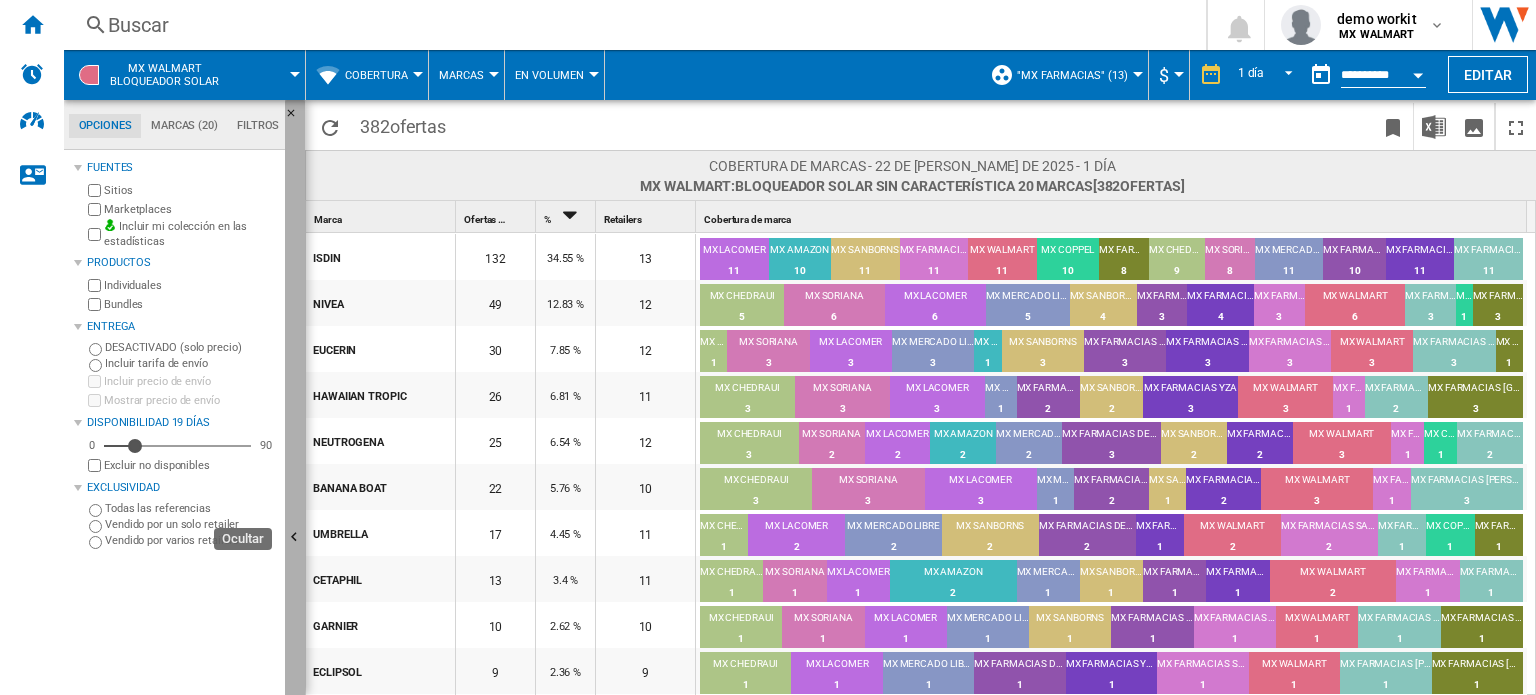 click at bounding box center (295, 538) 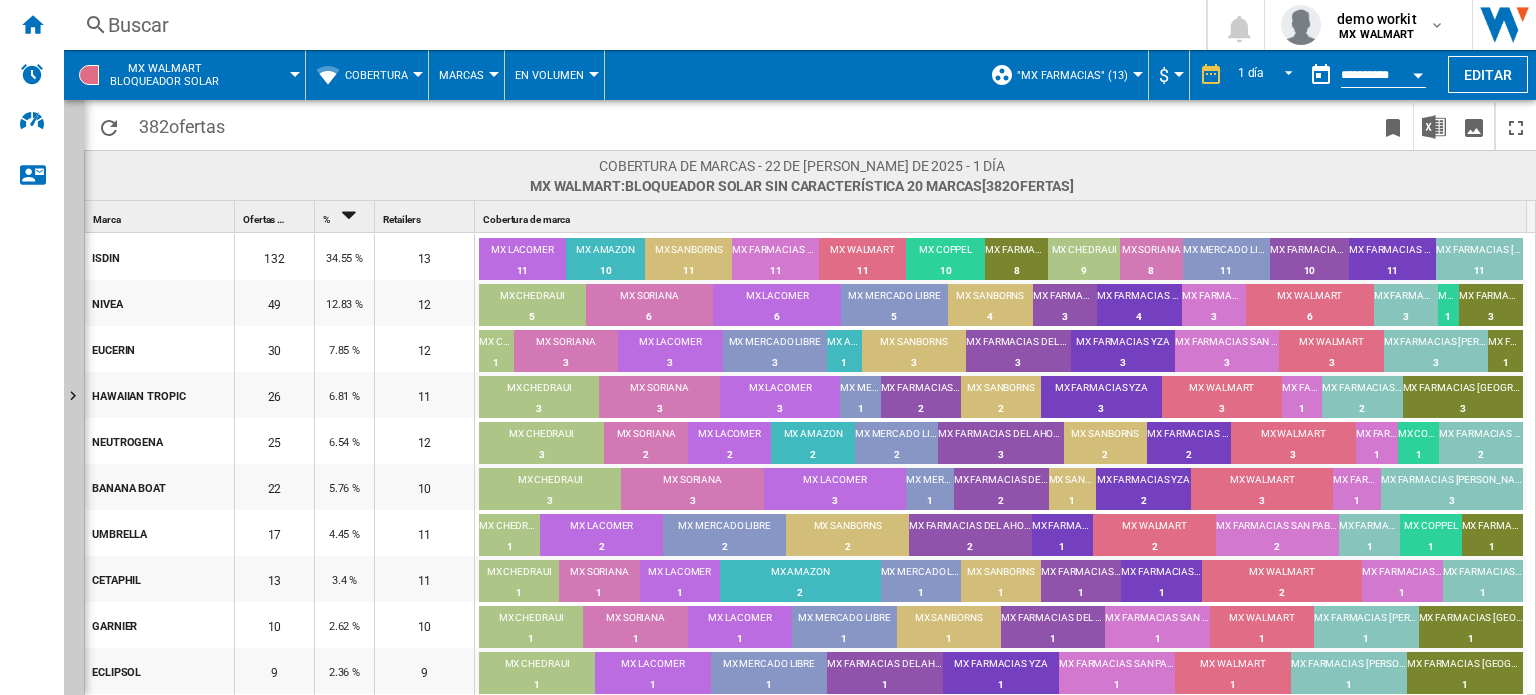 click on "Marcas" at bounding box center (466, 75) 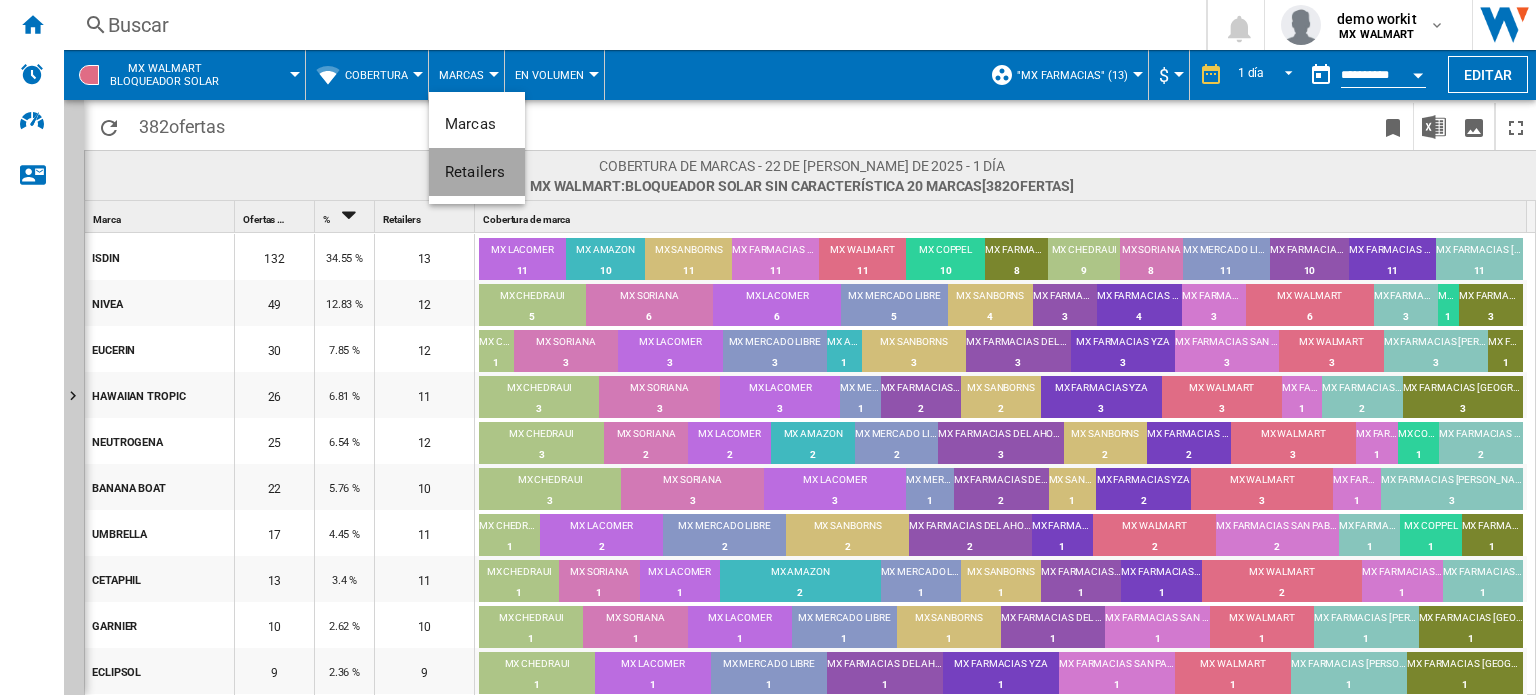 click on "Retailers" at bounding box center (477, 172) 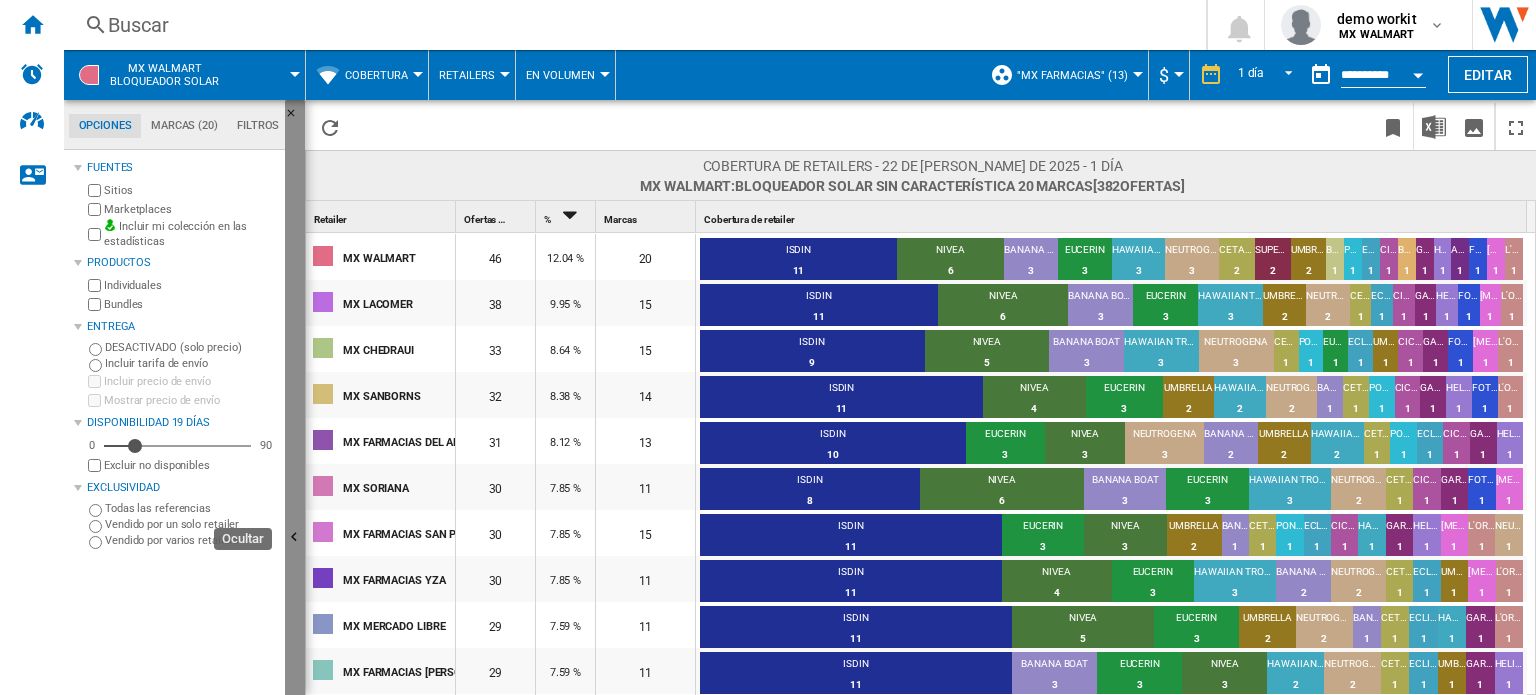 click at bounding box center (295, 538) 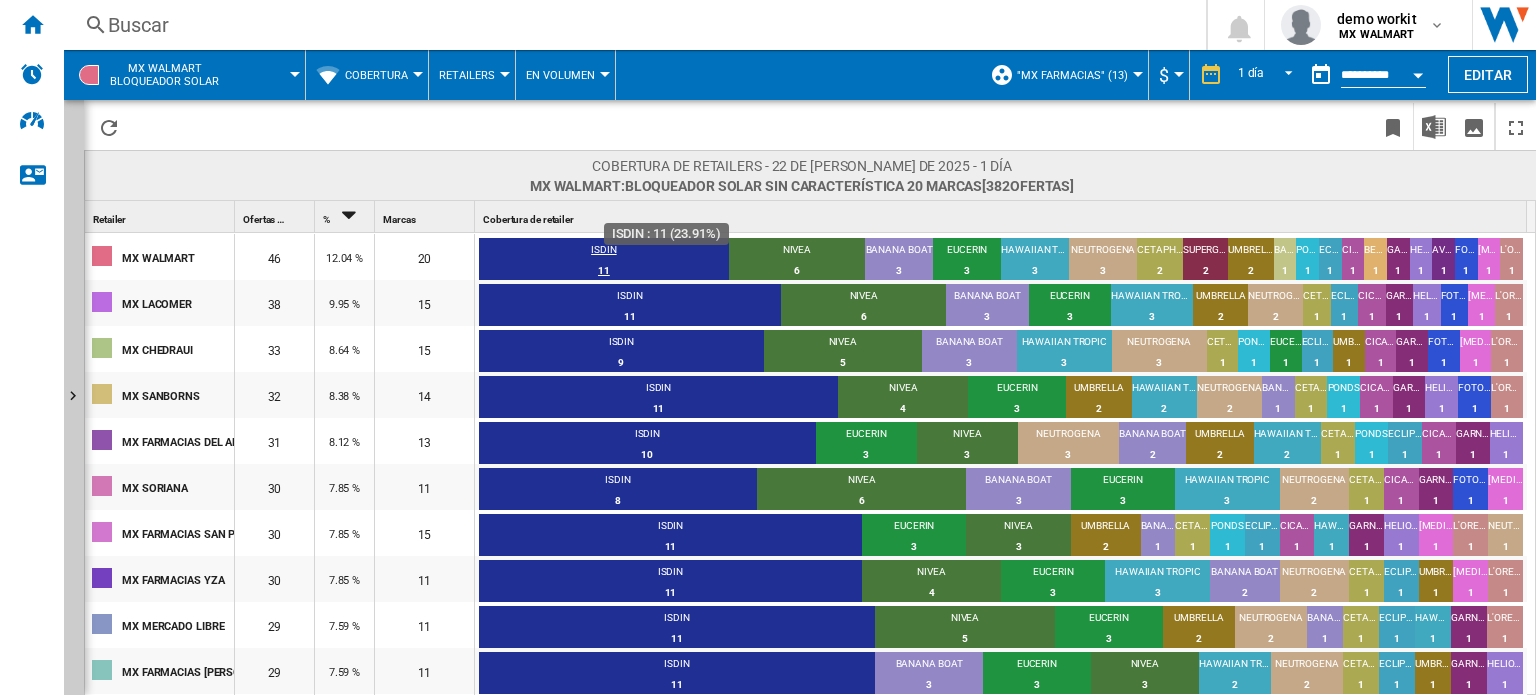 click on "ISDIN" at bounding box center [604, 252] 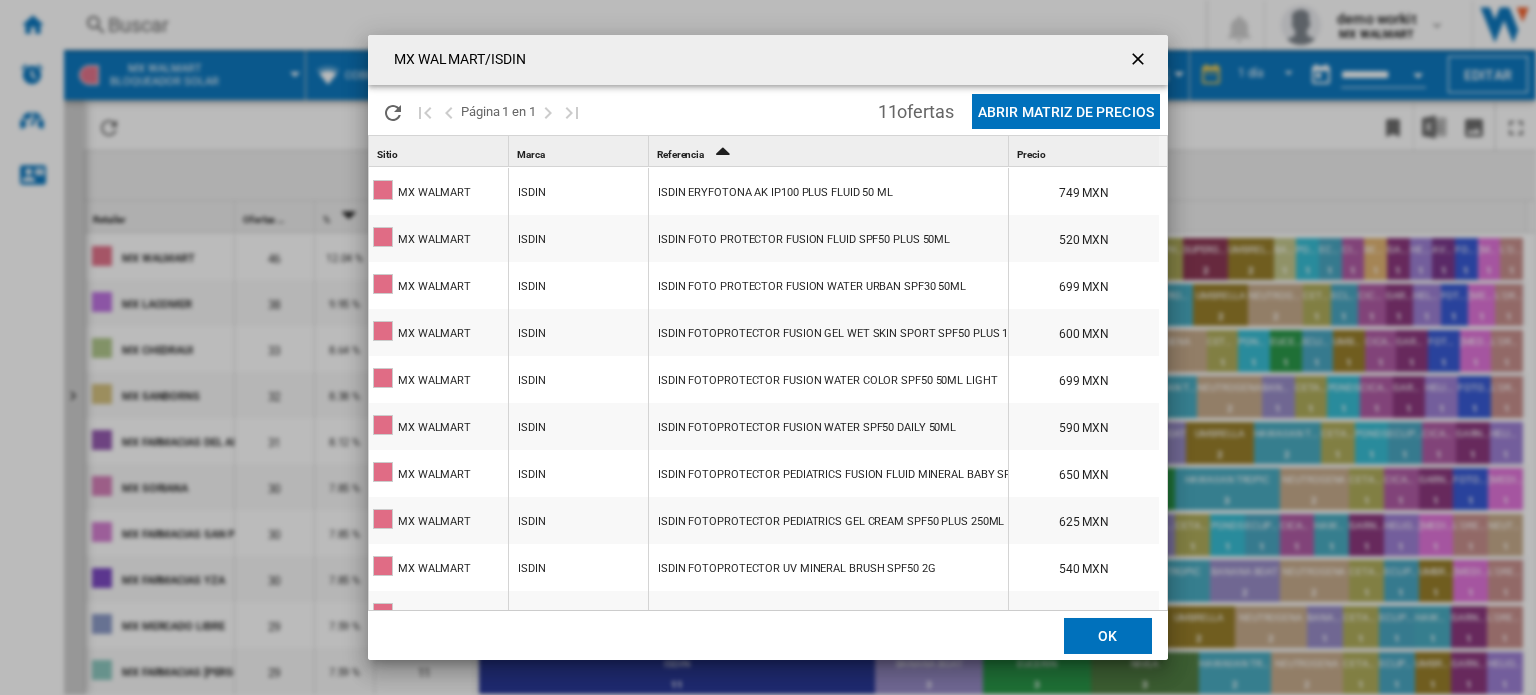 scroll, scrollTop: 44, scrollLeft: 0, axis: vertical 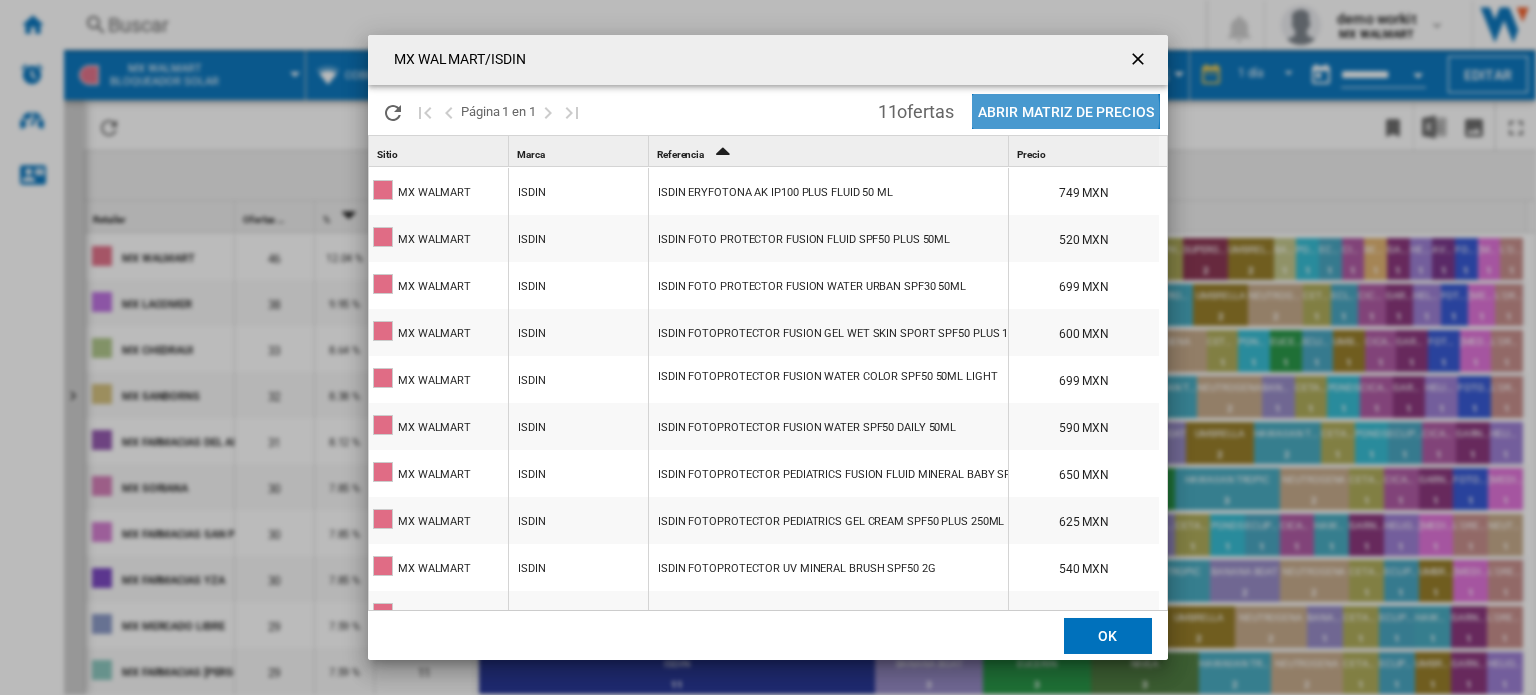 click on "Abrir Matriz de precios" 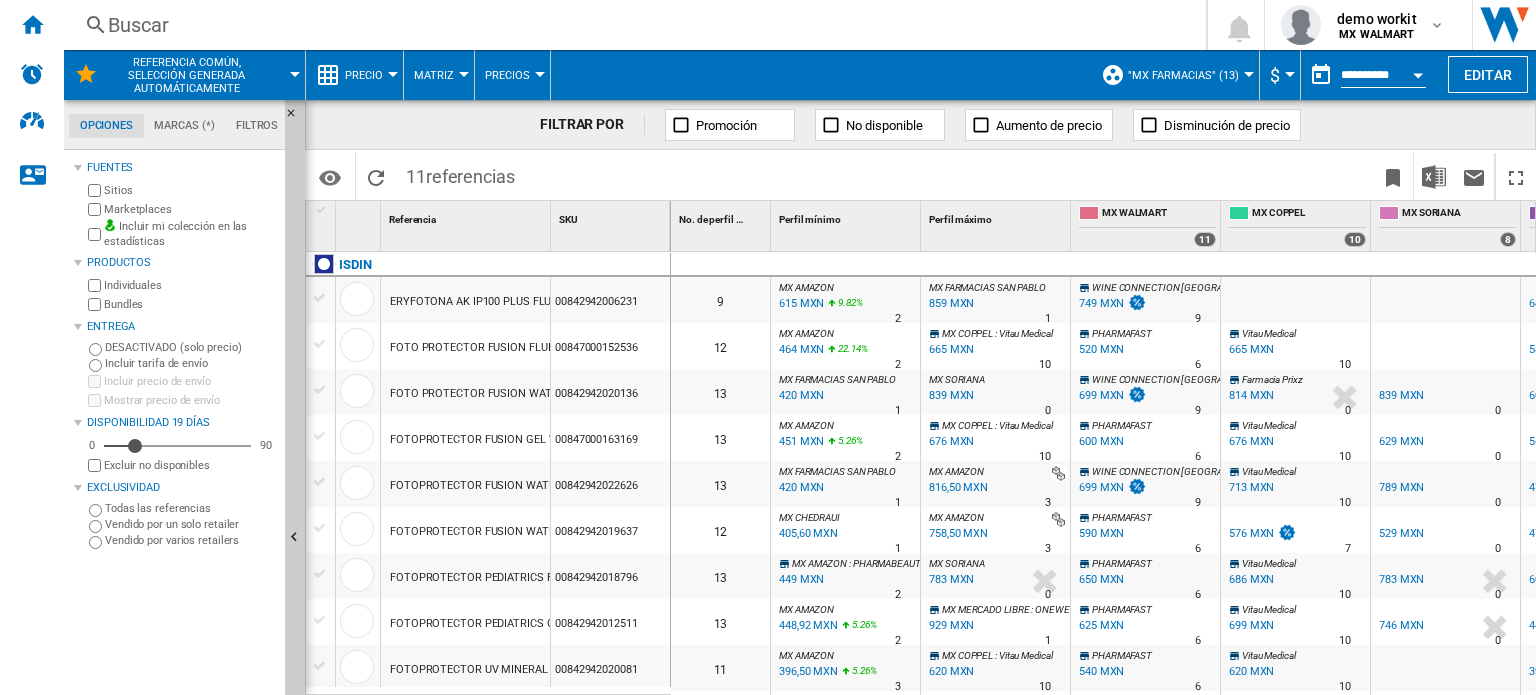 scroll, scrollTop: 0, scrollLeft: 0, axis: both 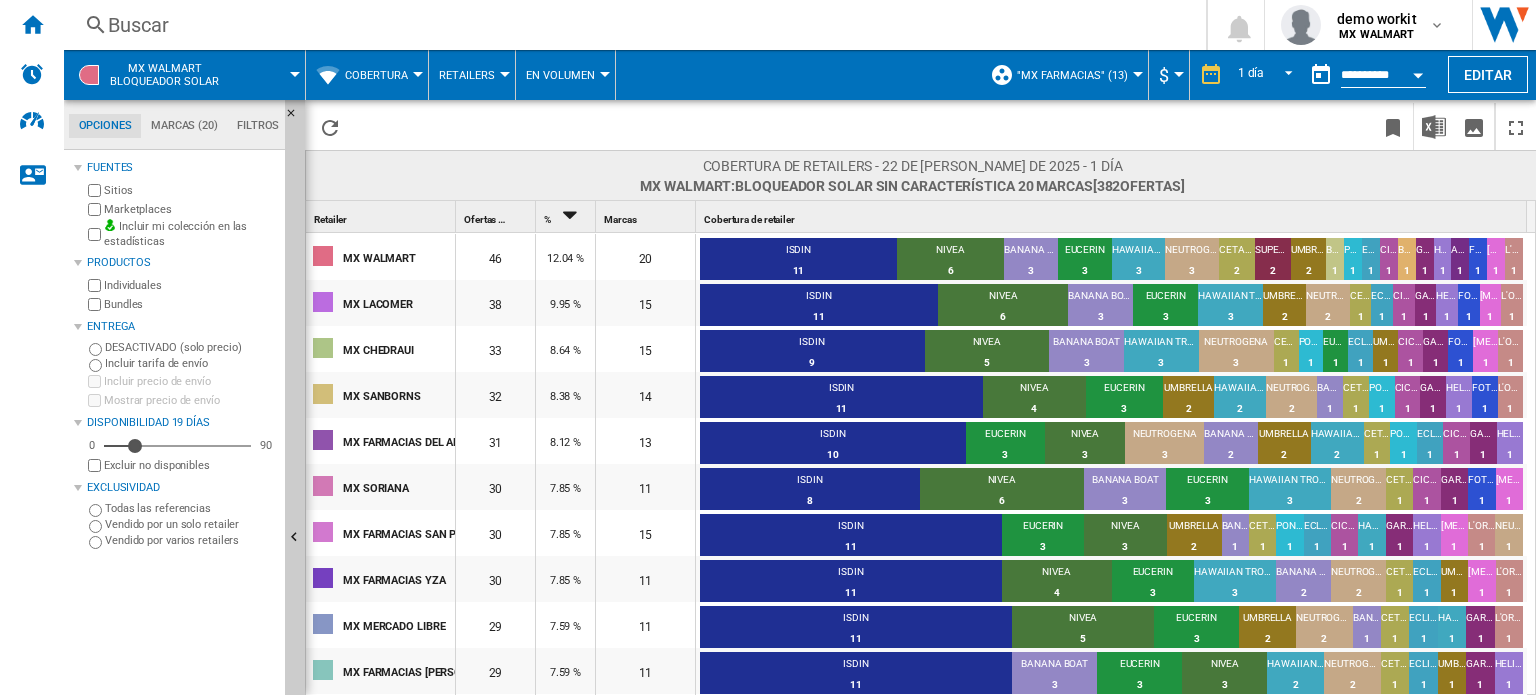click on "Cobertura" at bounding box center (376, 75) 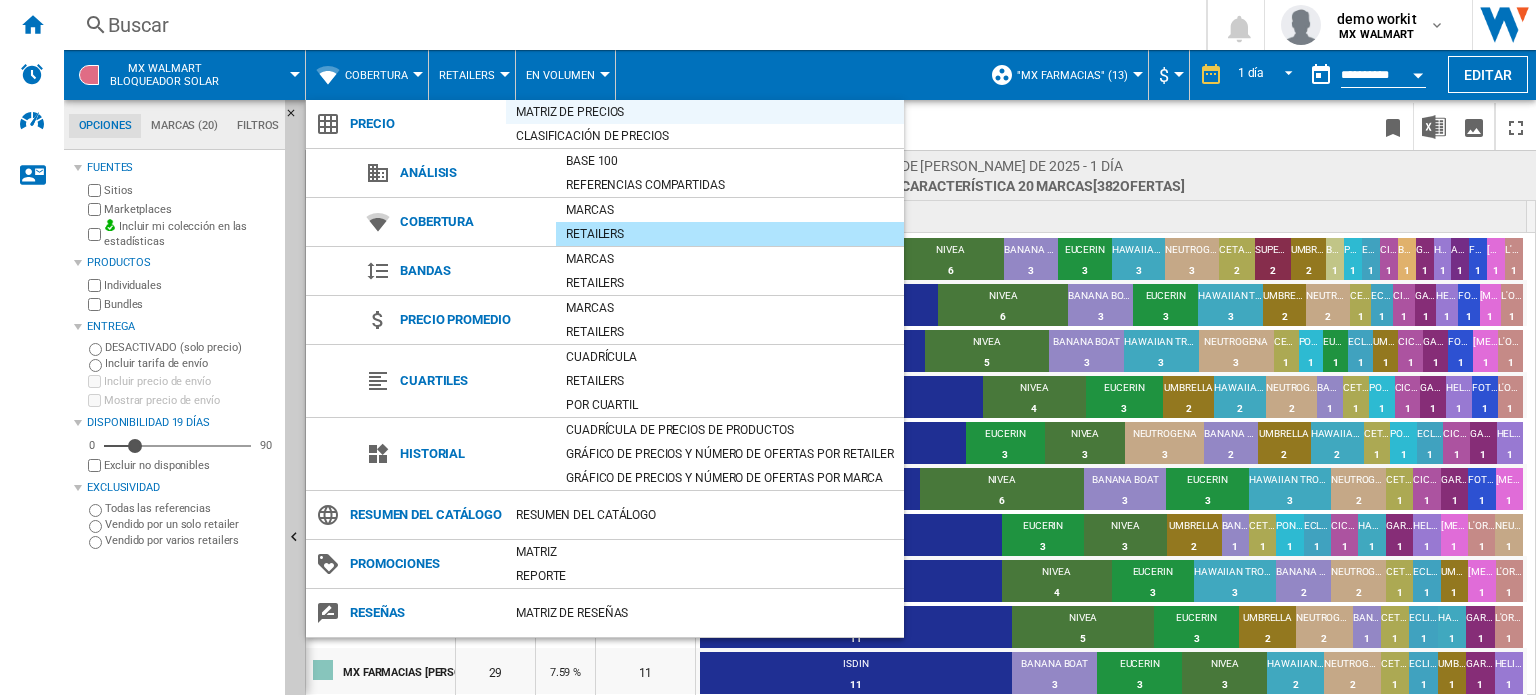 click on "Matriz de precios" at bounding box center (705, 112) 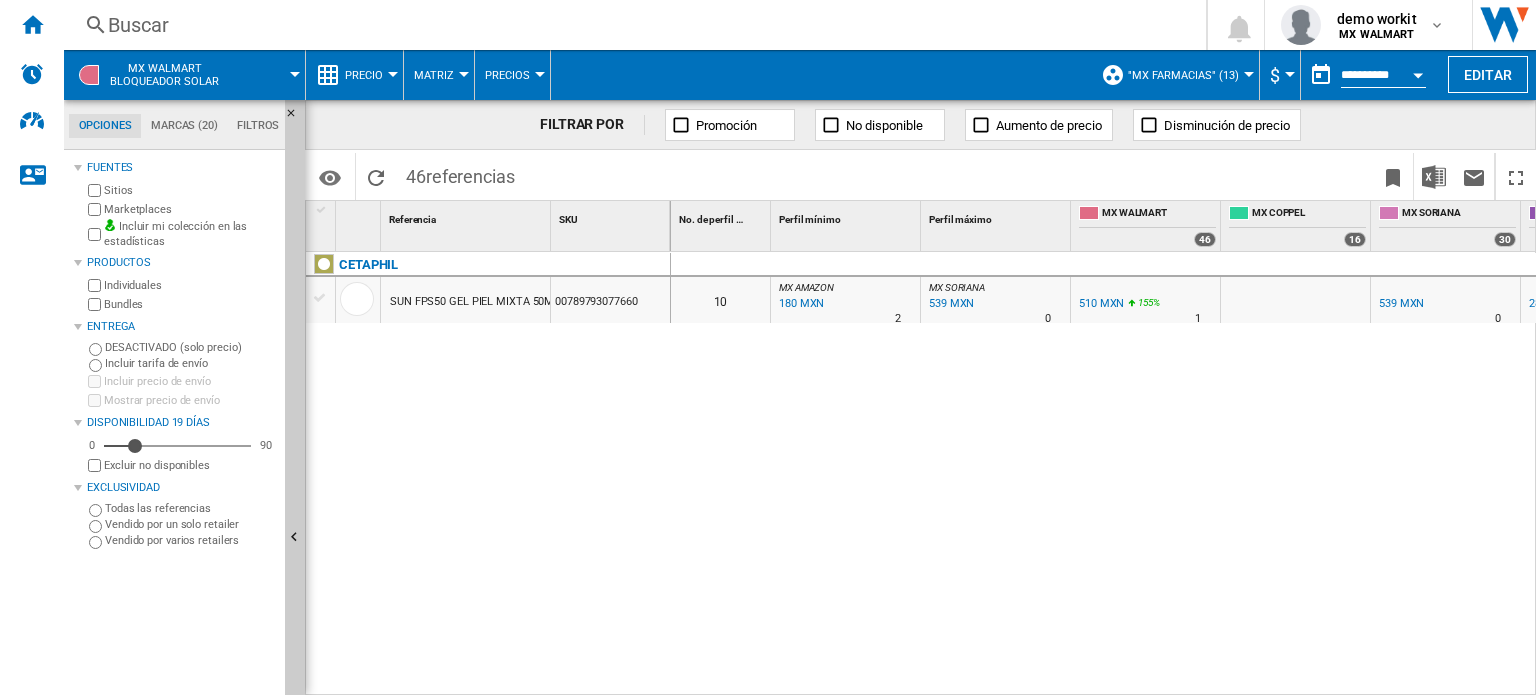 click at bounding box center (297, 540) 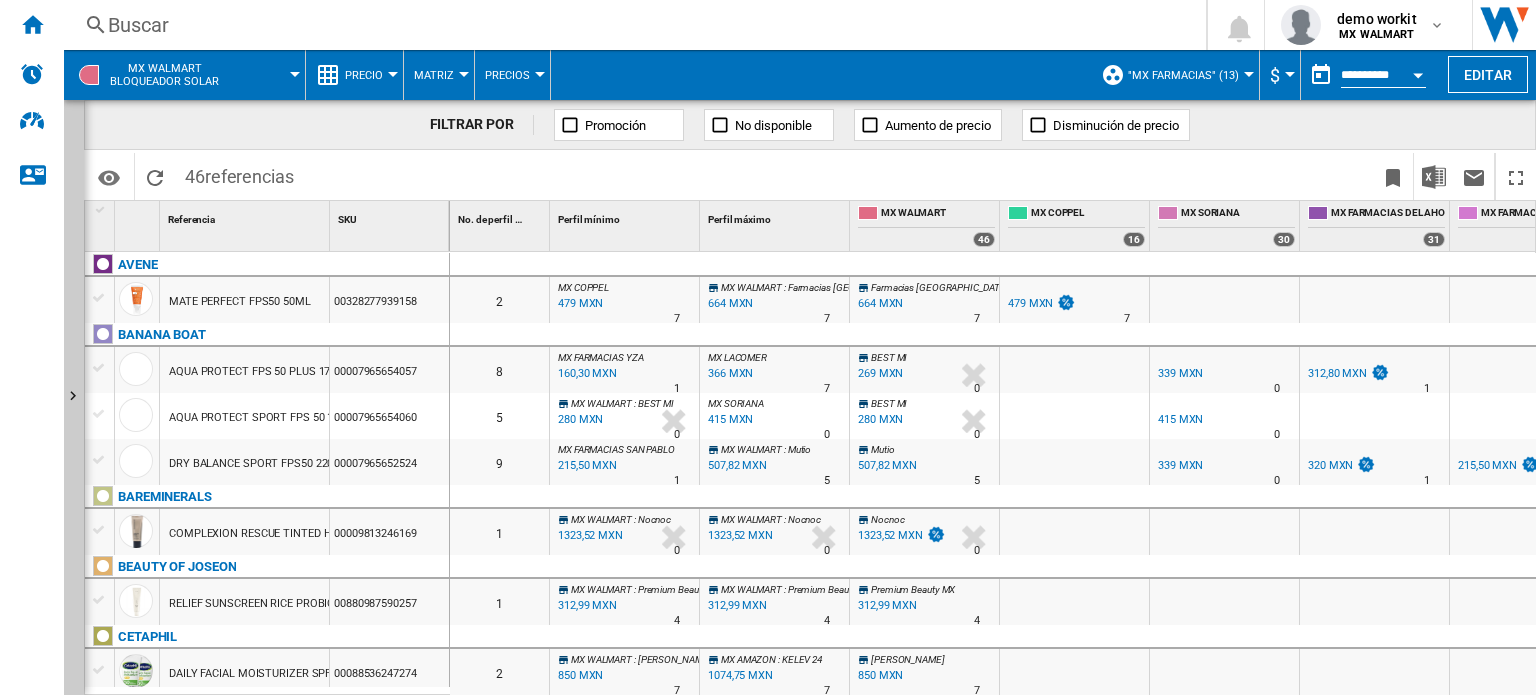 click at bounding box center [393, 74] 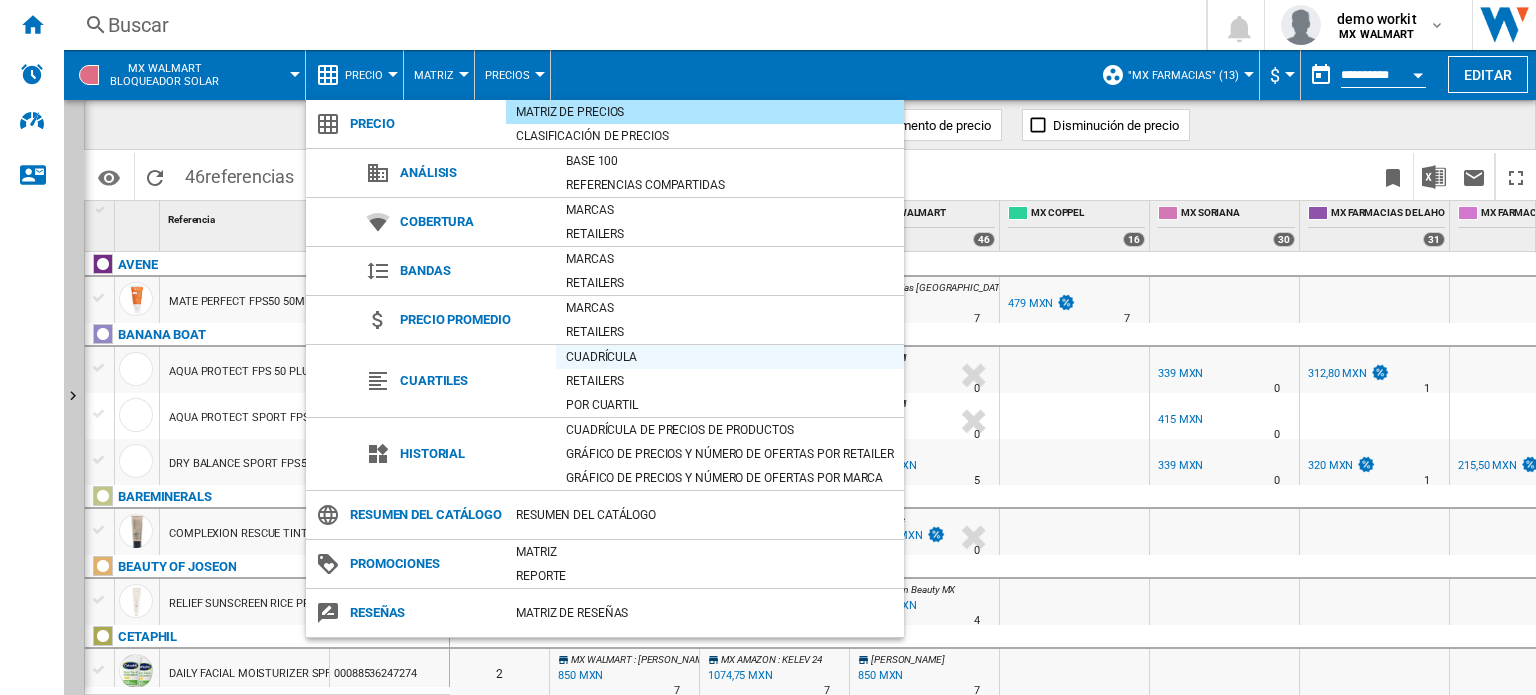 click on "Cuadrícula" at bounding box center (730, 357) 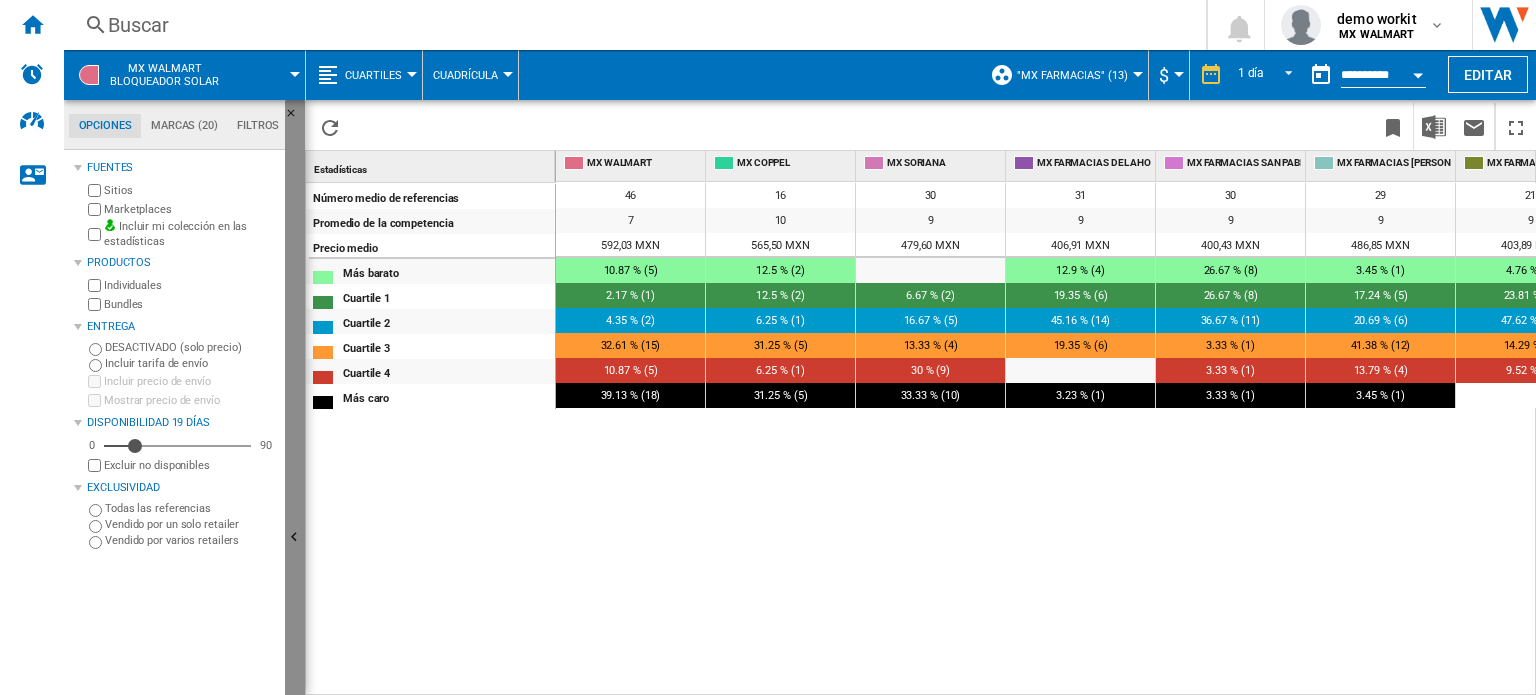 click at bounding box center [295, 538] 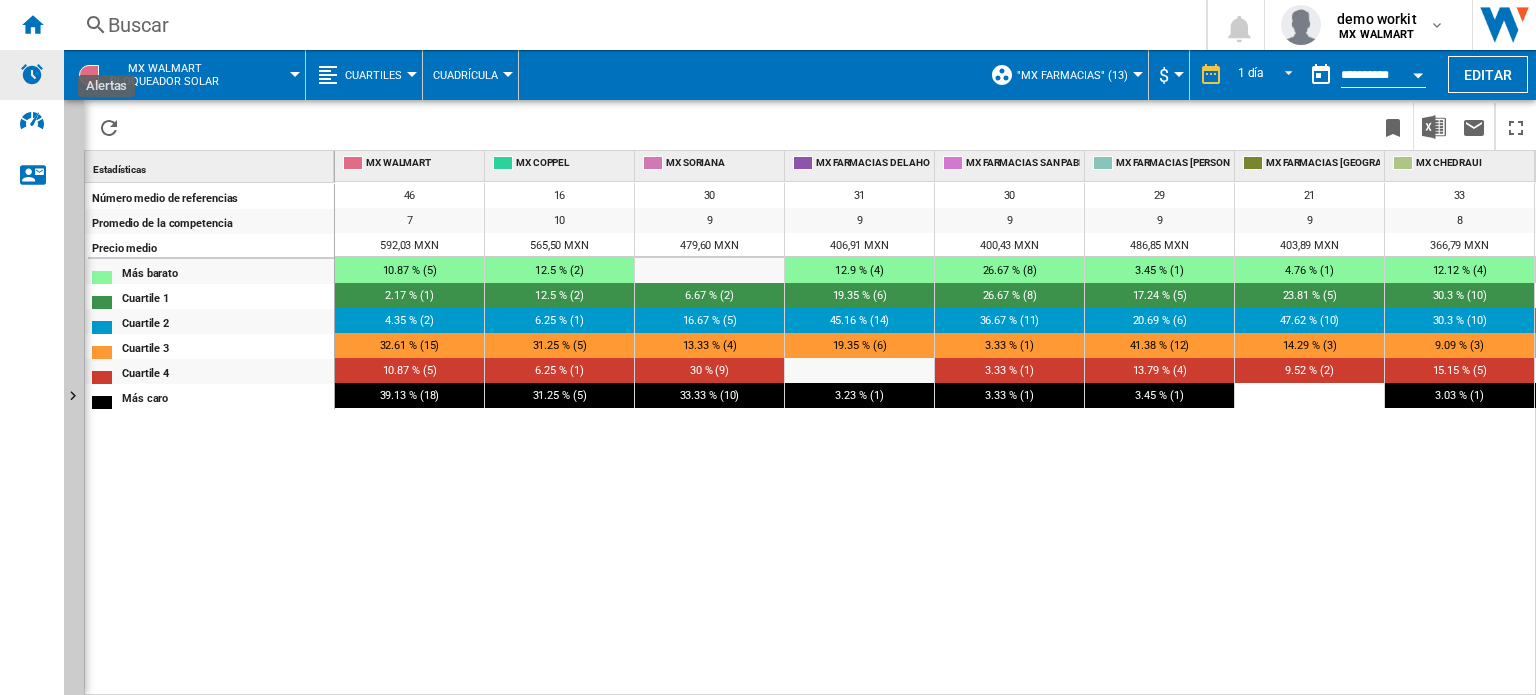click at bounding box center (32, 74) 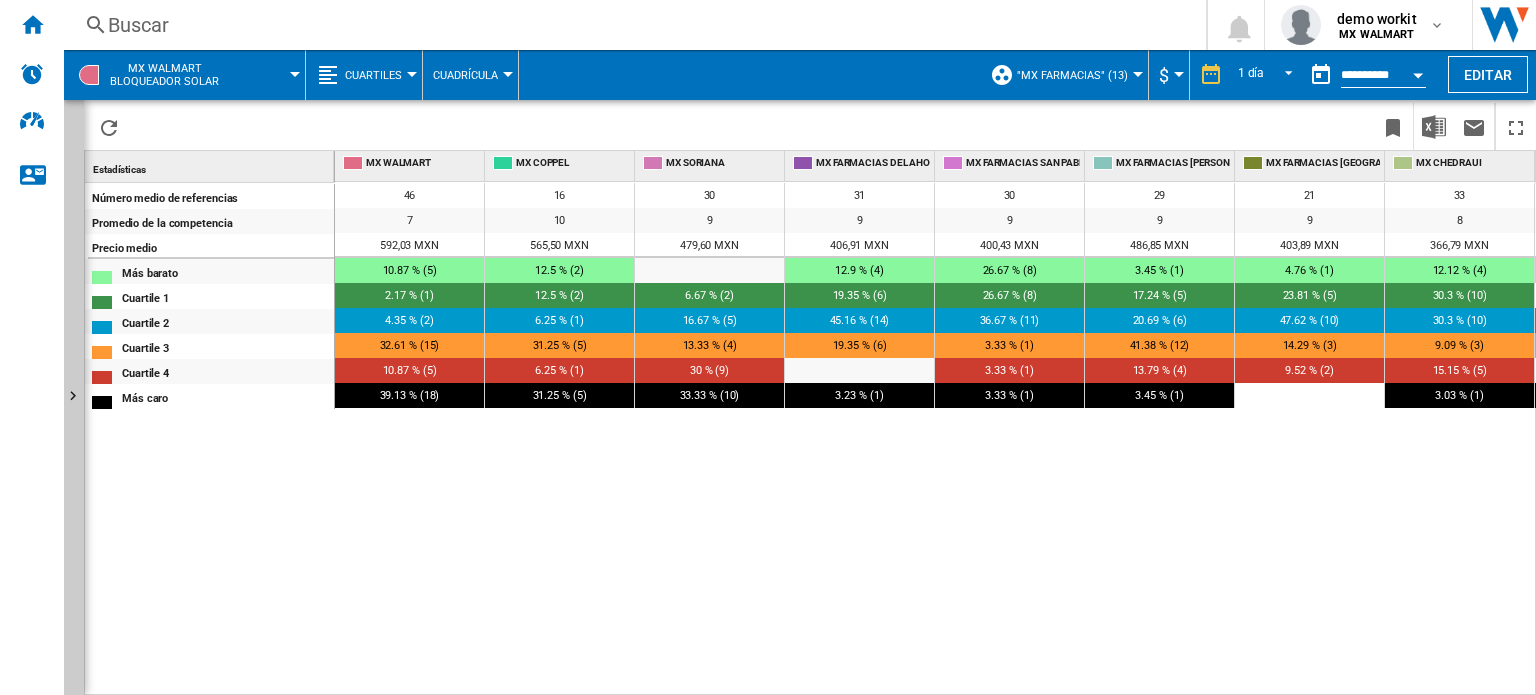 click on "Cuartiles" at bounding box center (378, 75) 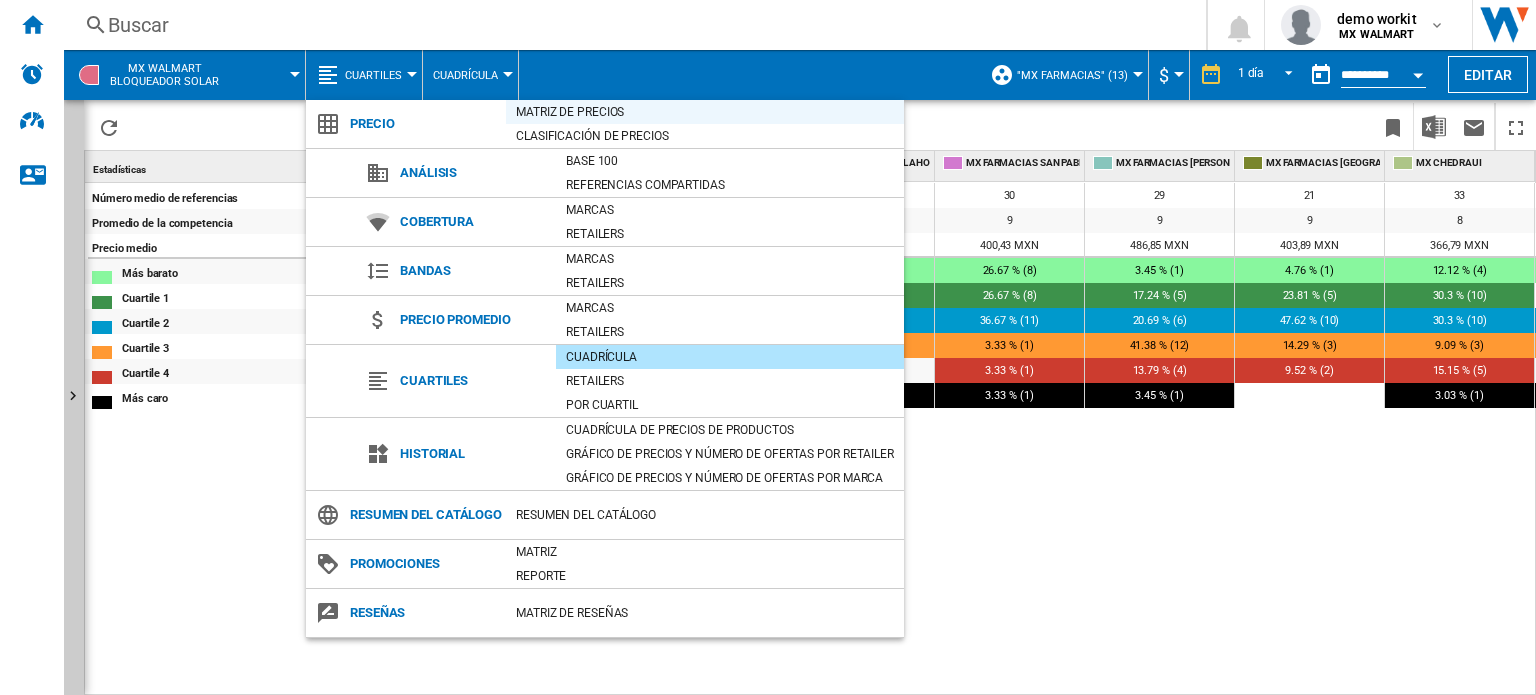 click on "Matriz de precios" at bounding box center [705, 112] 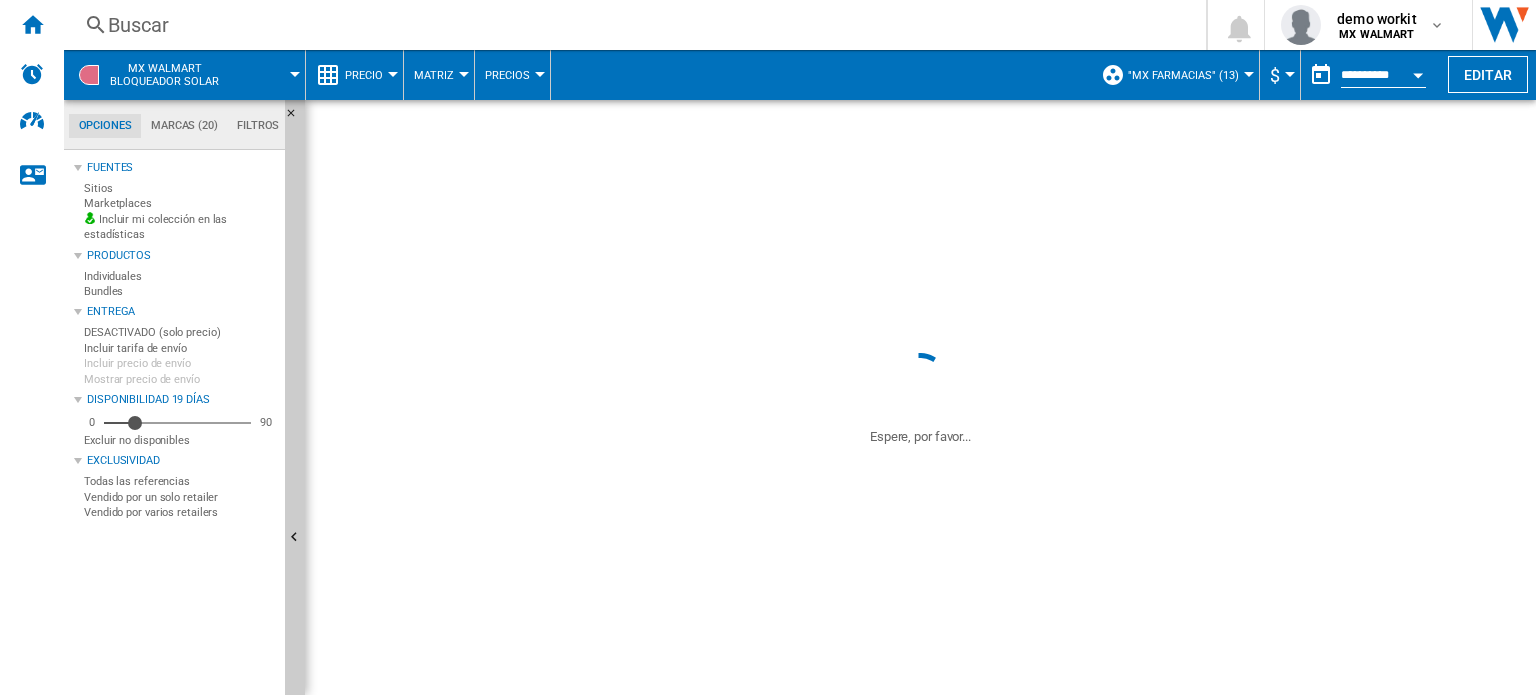 click on "Cuartile 4" at bounding box center (227, 421) 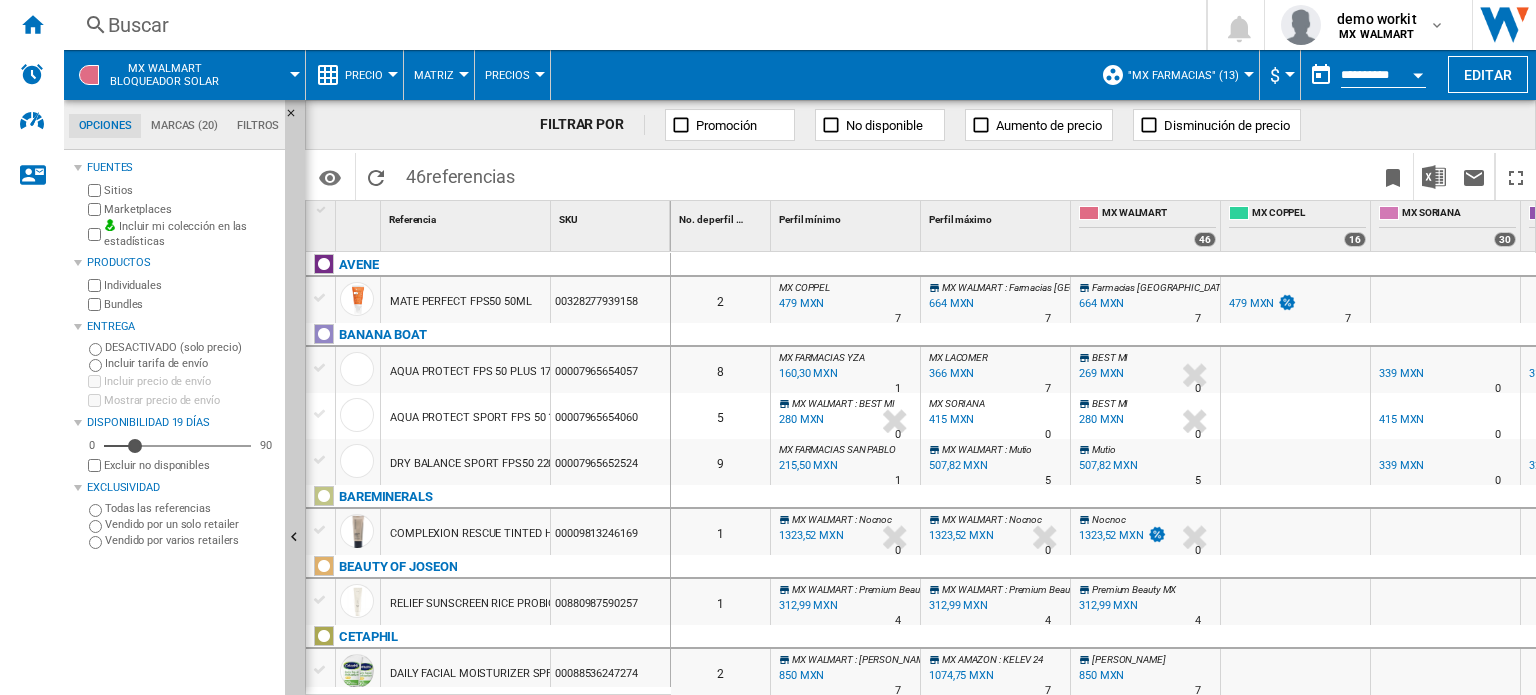 click on "269 MXN" at bounding box center (1101, 373) 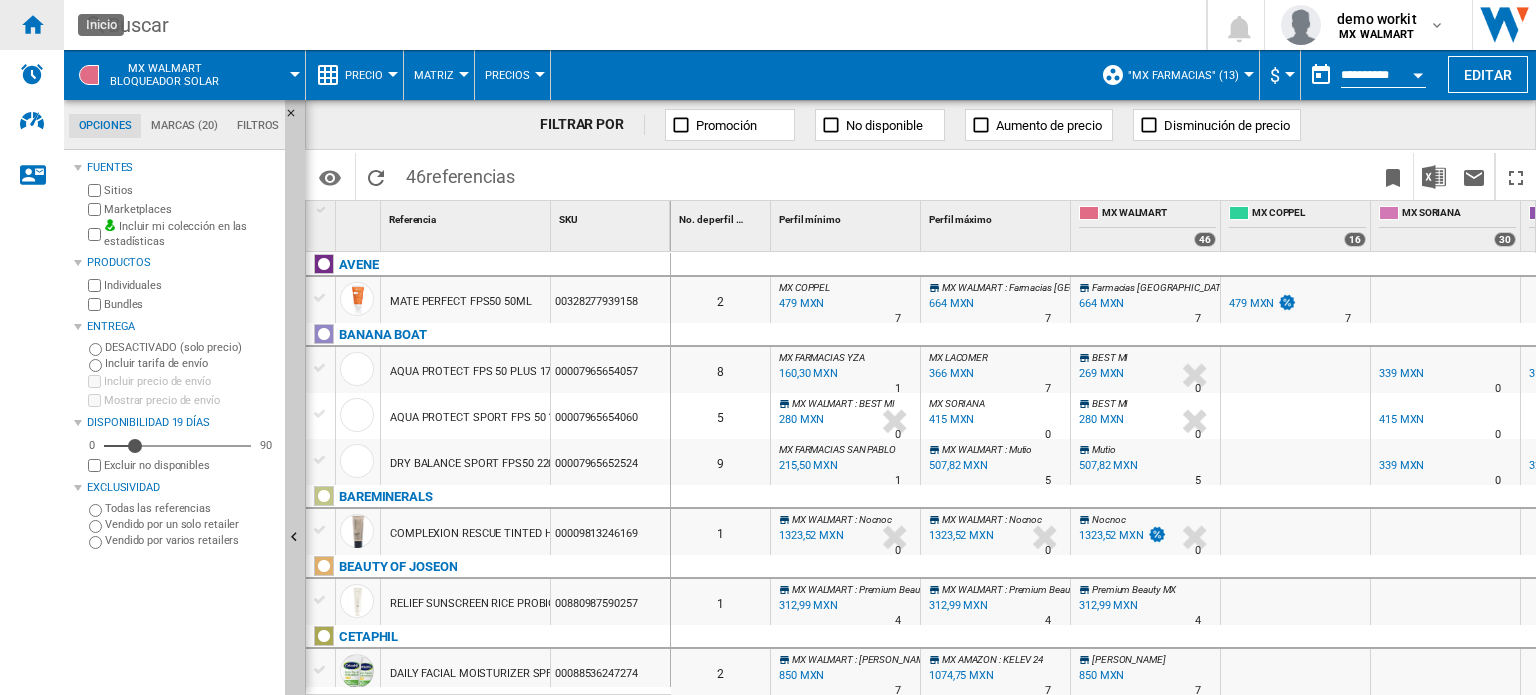 click at bounding box center (32, 24) 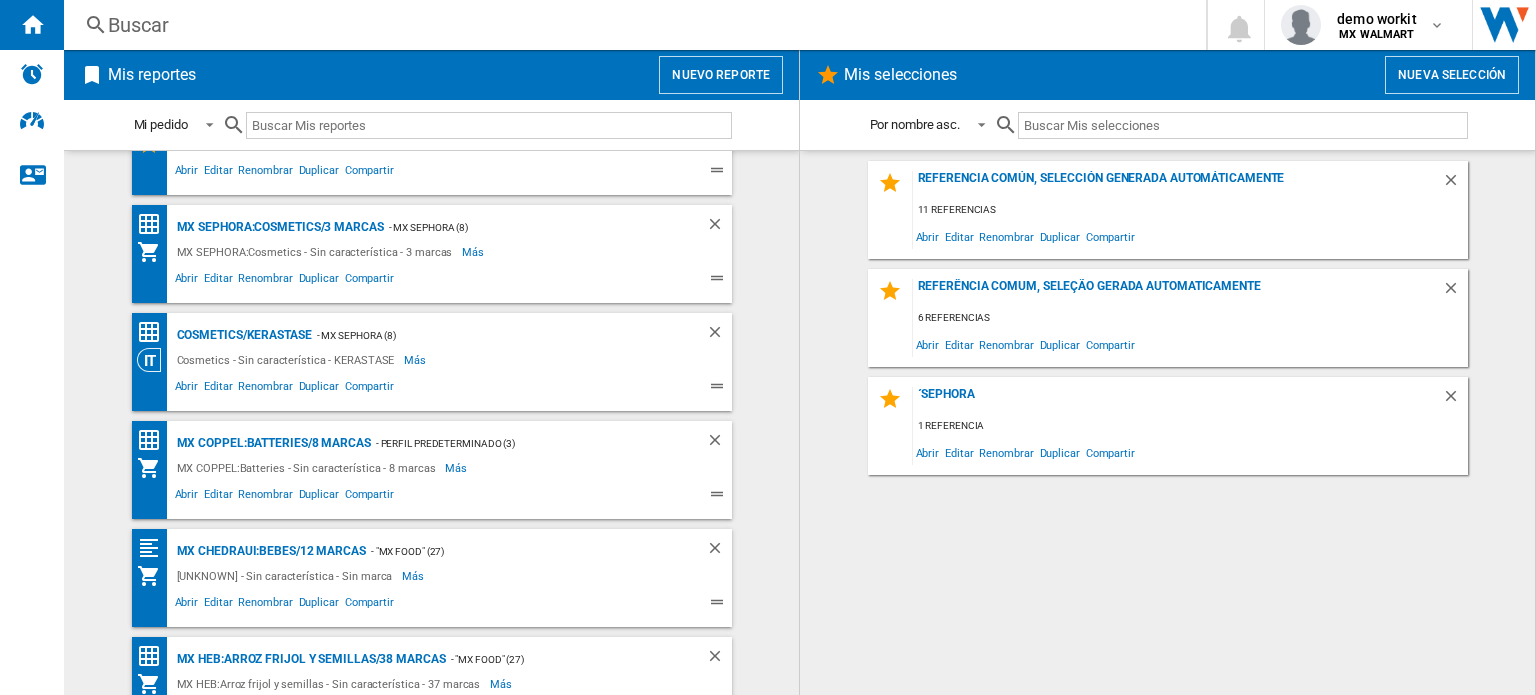scroll, scrollTop: 859, scrollLeft: 0, axis: vertical 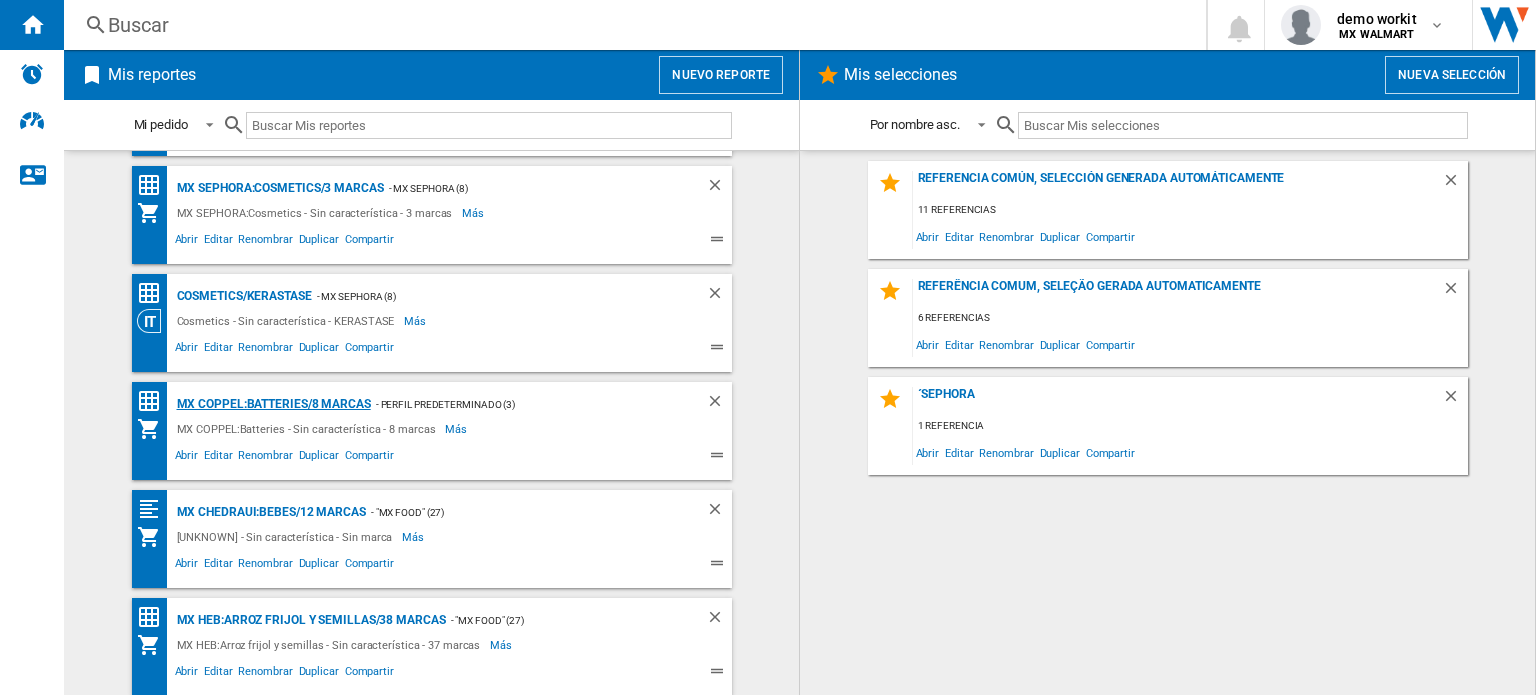 click on "MX COPPEL:Batteries/8 marcas" 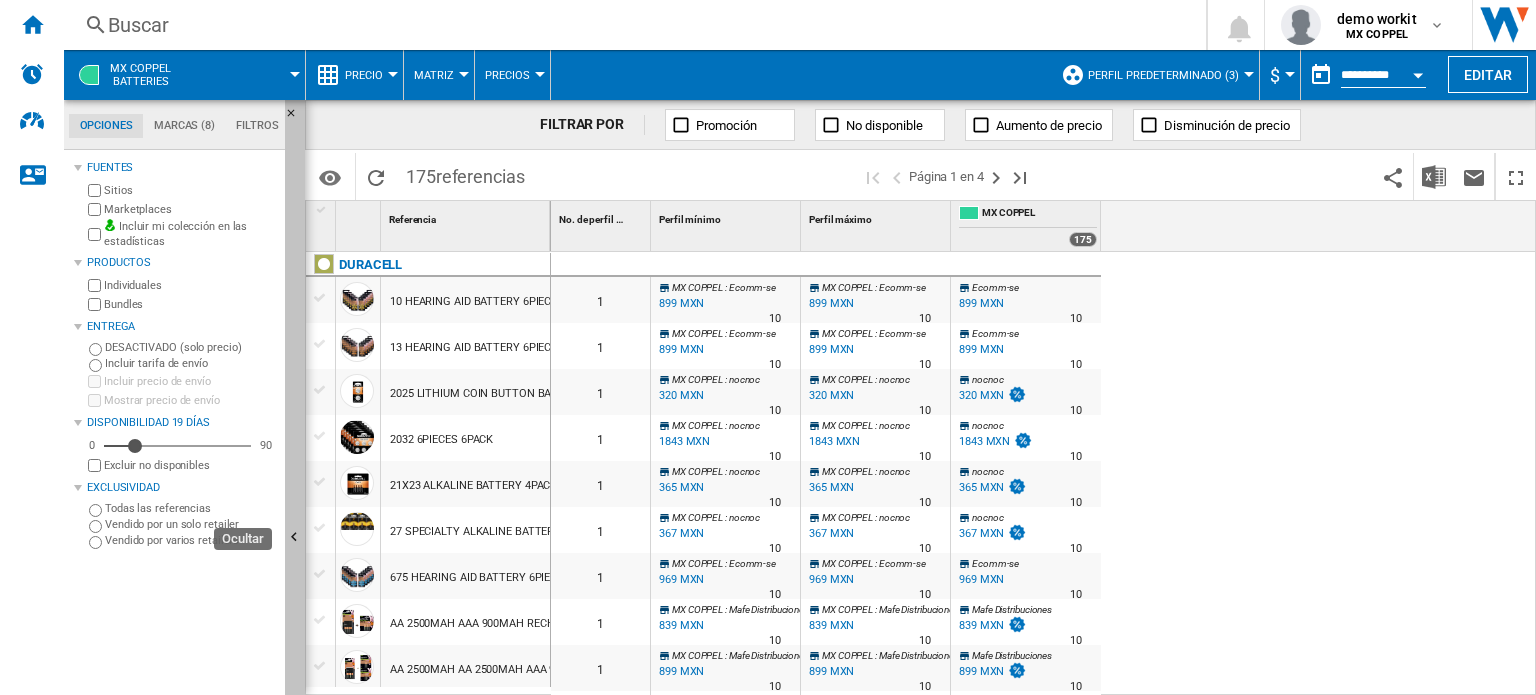 click at bounding box center (297, 540) 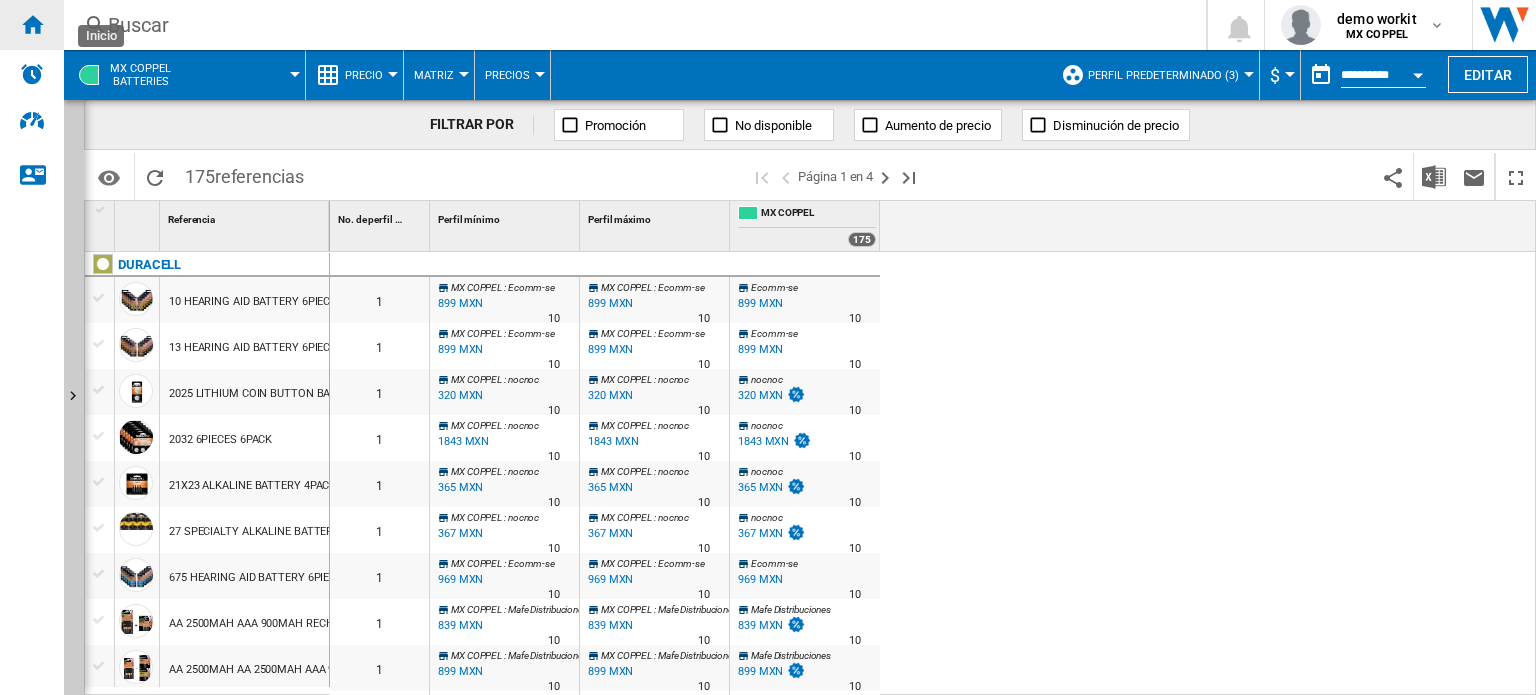 click at bounding box center [32, 24] 